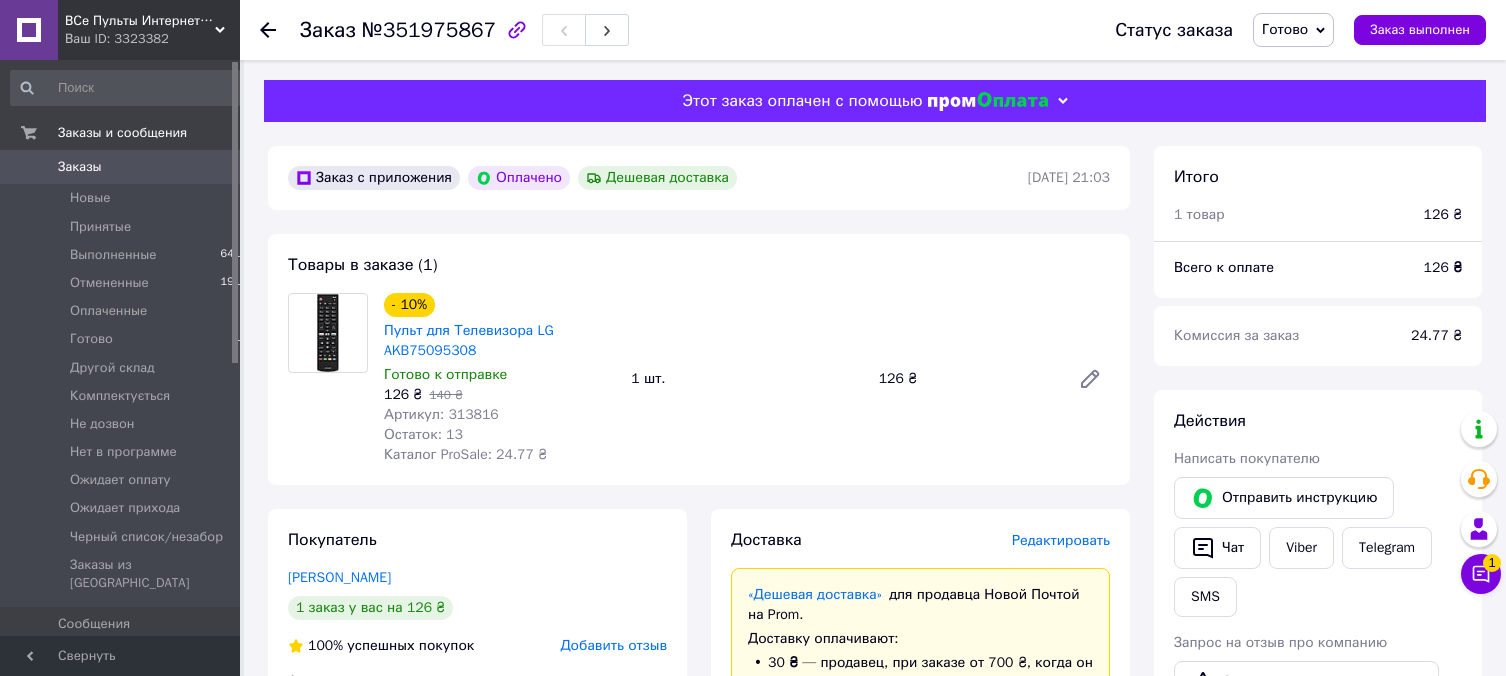 scroll, scrollTop: 0, scrollLeft: 0, axis: both 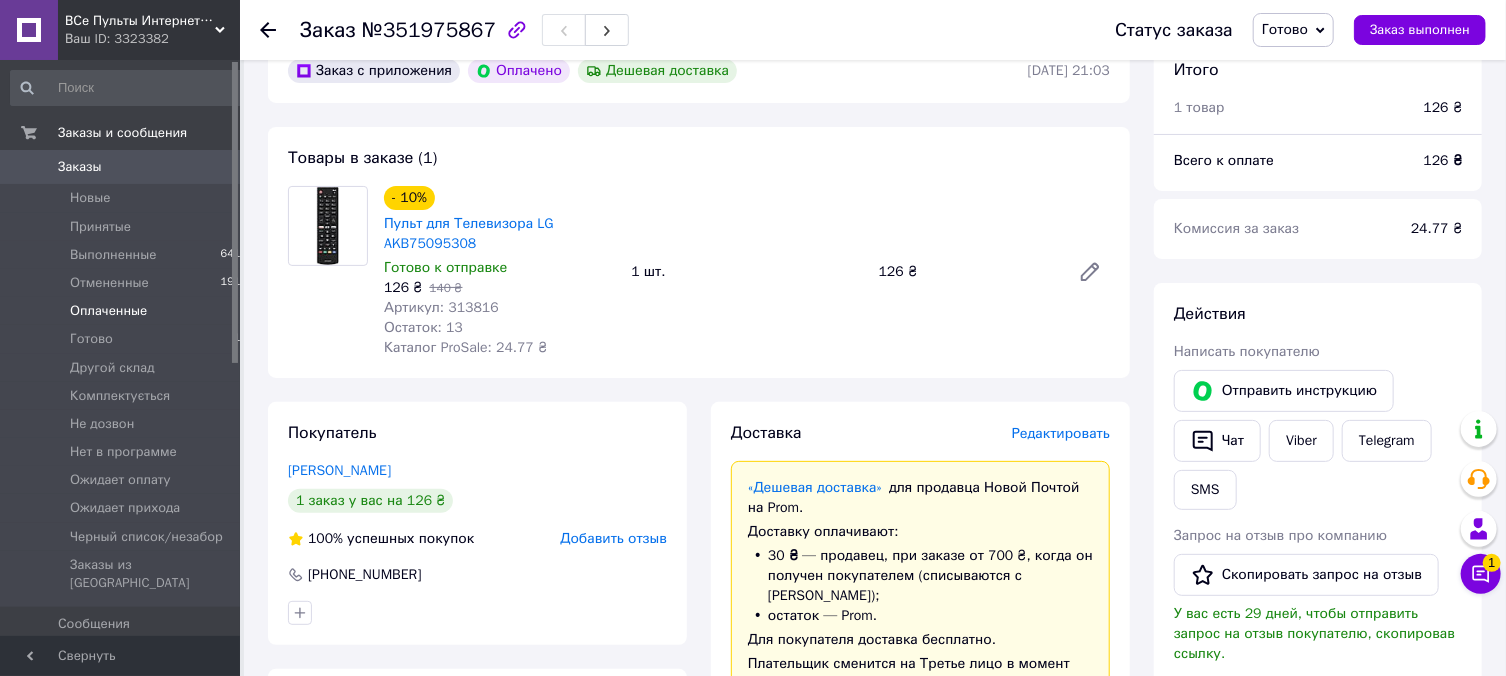 click on "Оплаченные 0" at bounding box center [129, 311] 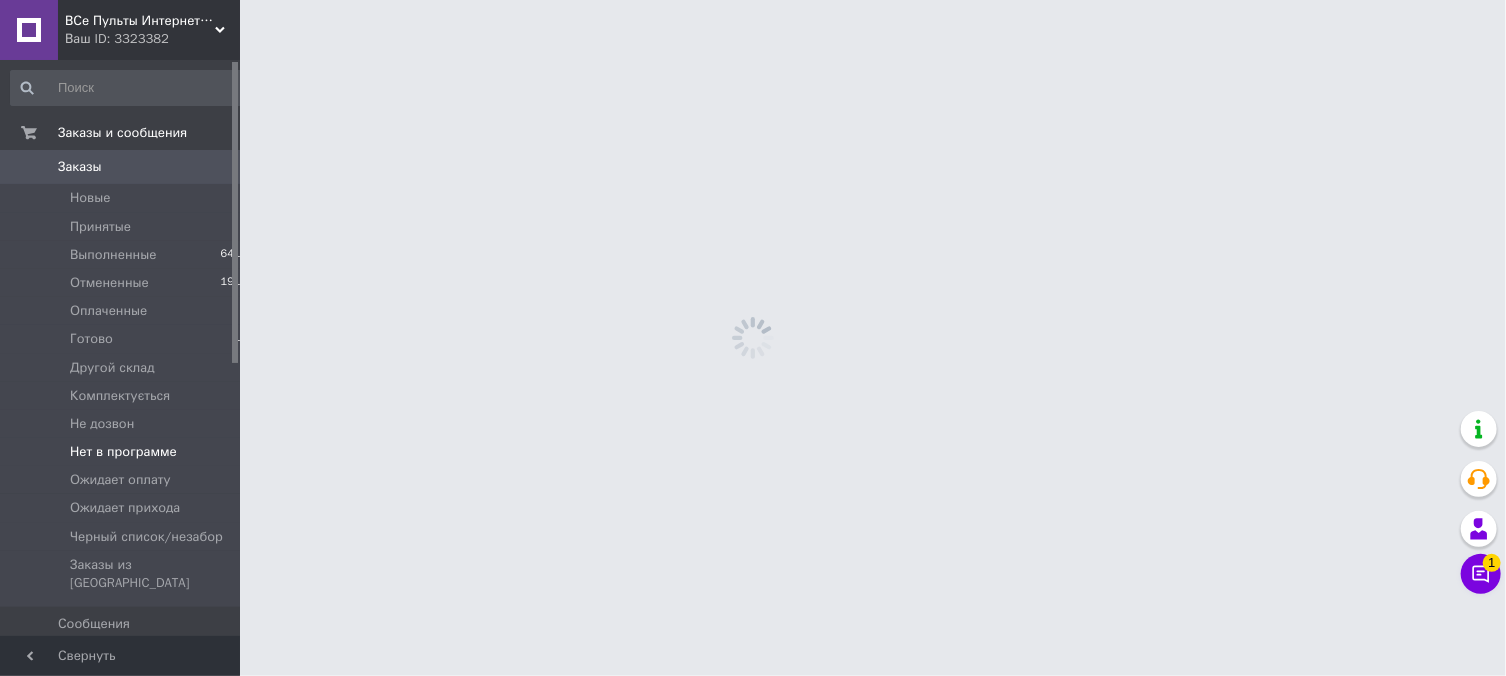 scroll, scrollTop: 0, scrollLeft: 0, axis: both 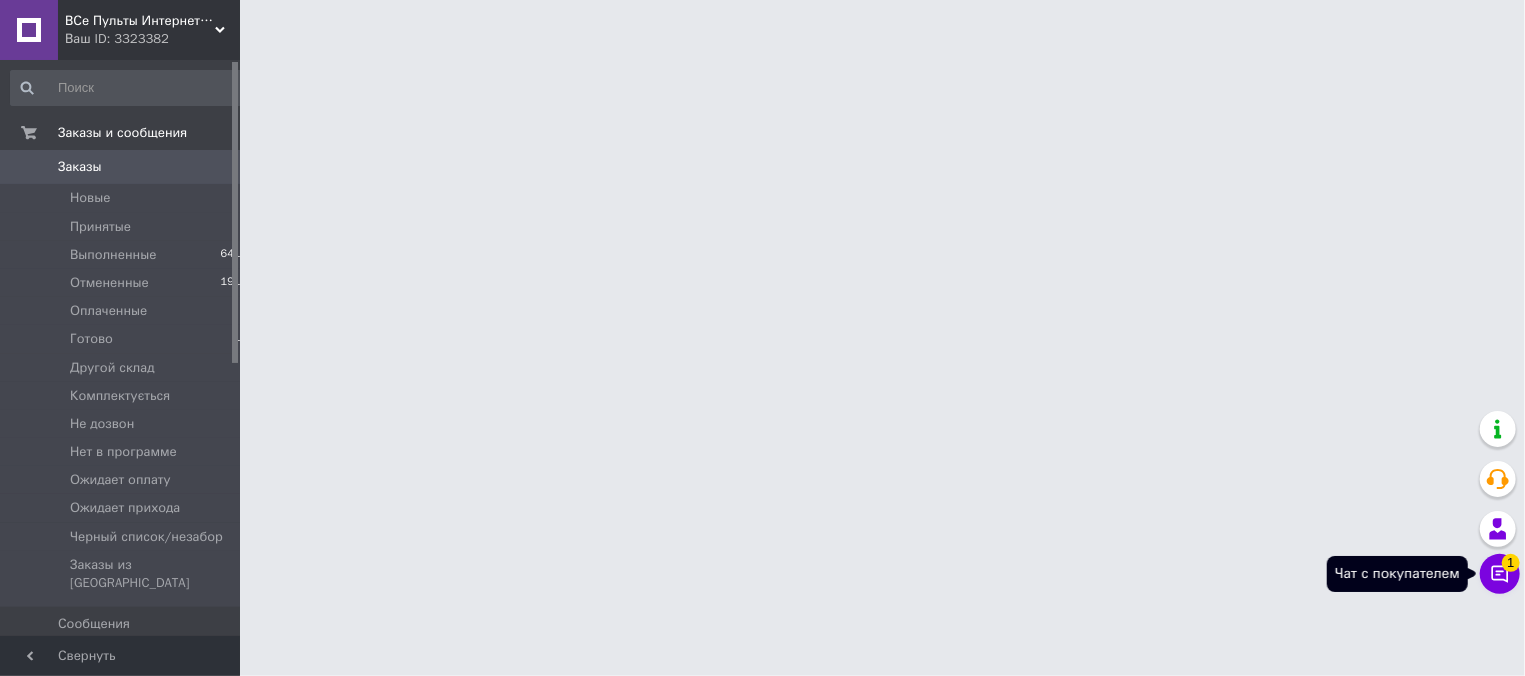 click 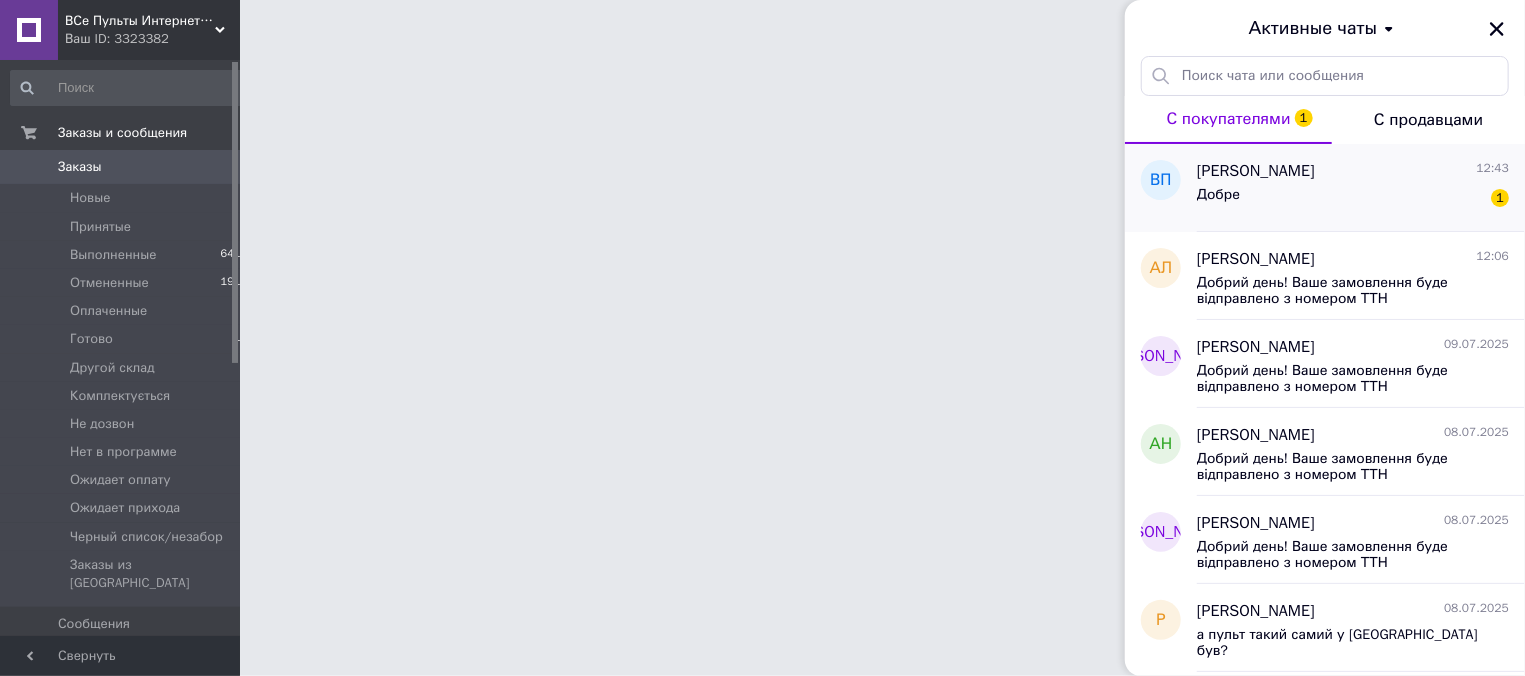 click on "Василь Павлович 12:43" at bounding box center [1353, 171] 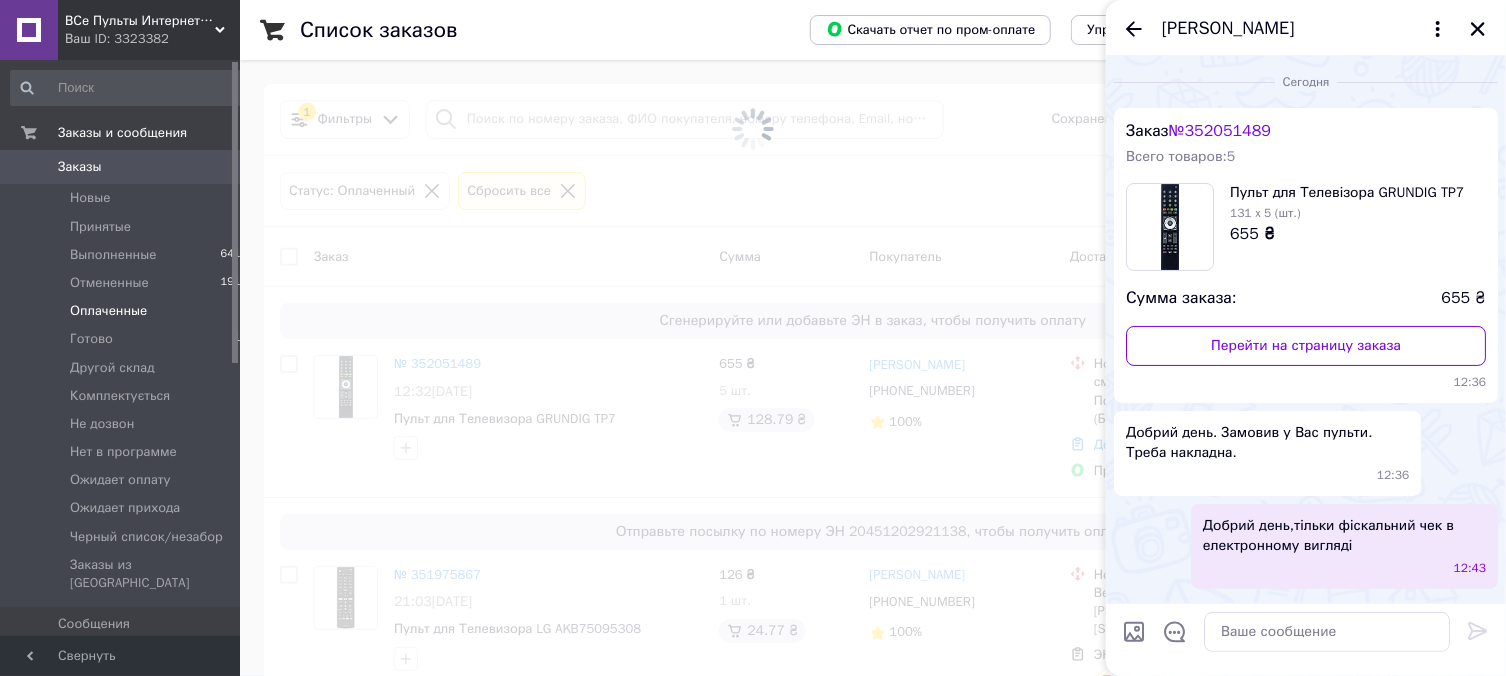 scroll, scrollTop: 84, scrollLeft: 0, axis: vertical 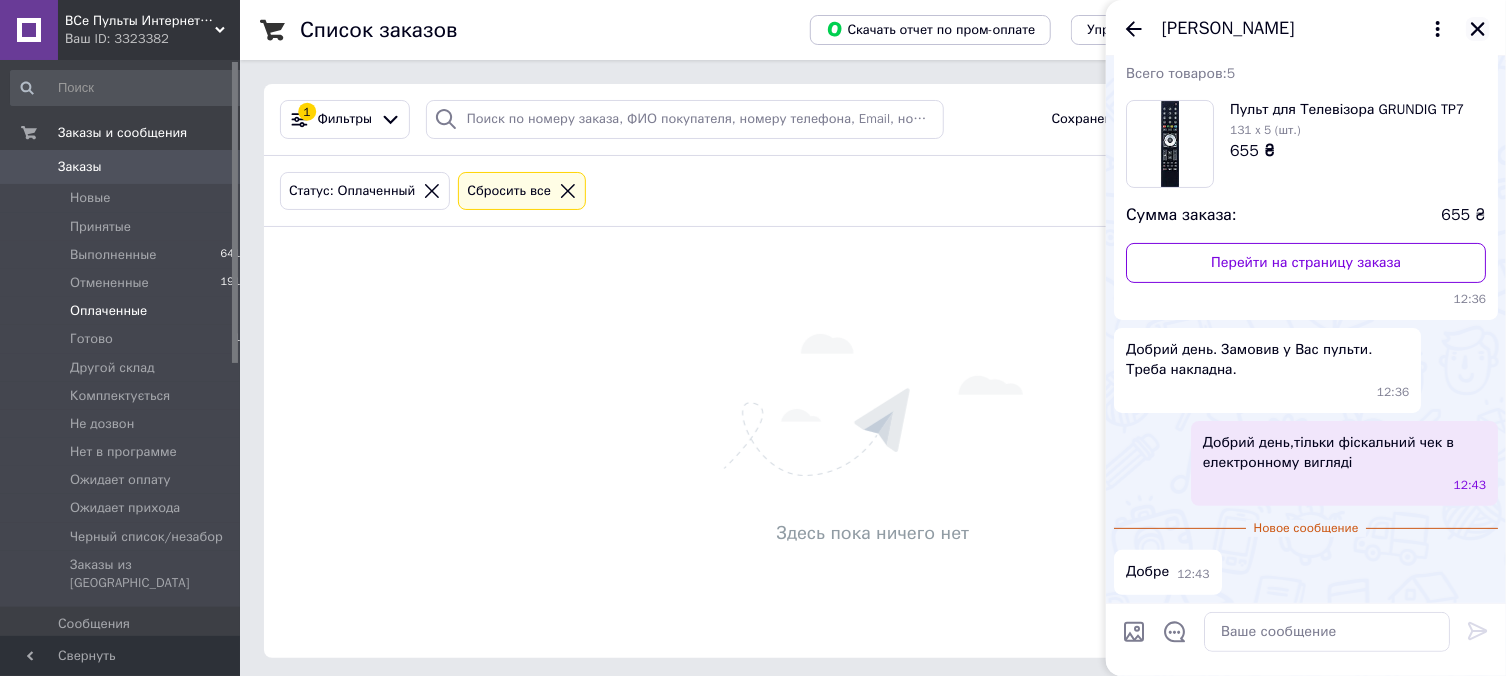 click 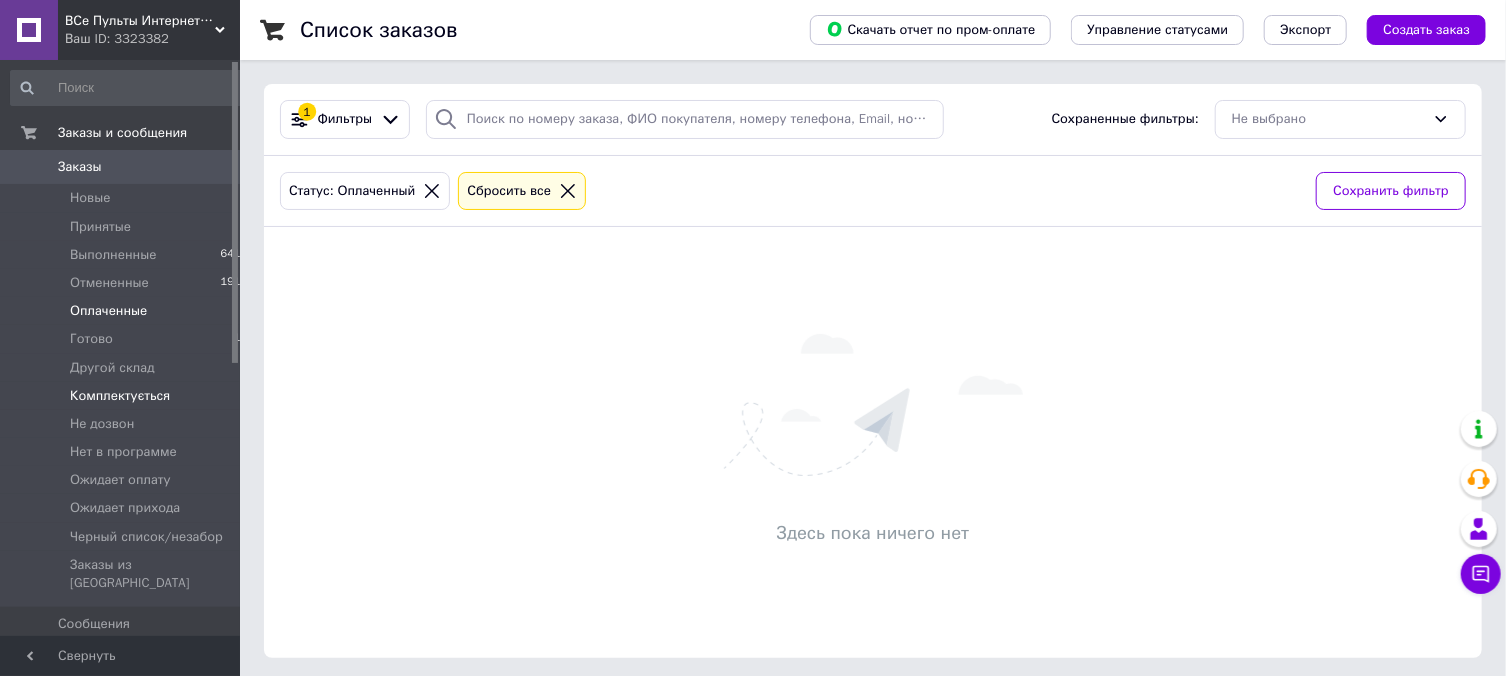 click on "Комплектується 3" at bounding box center (129, 396) 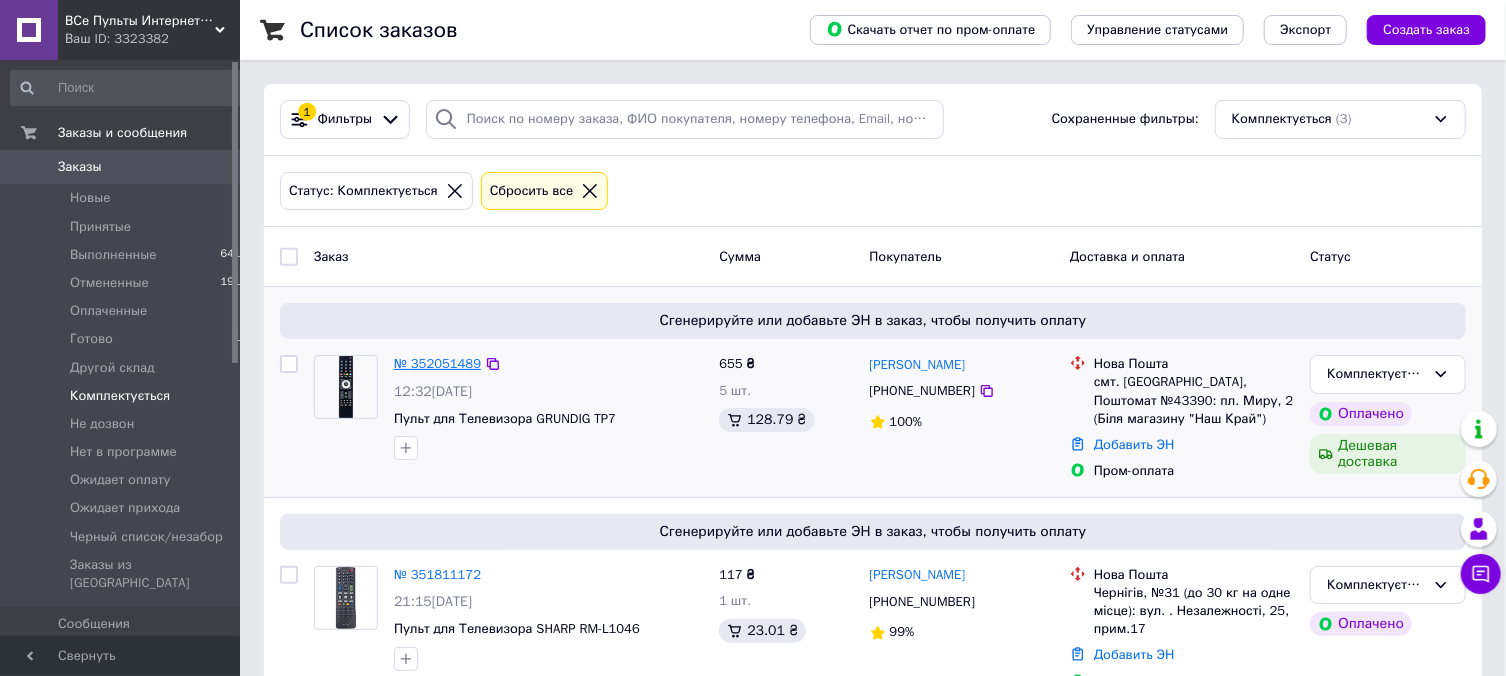 click on "№ 352051489" at bounding box center (437, 363) 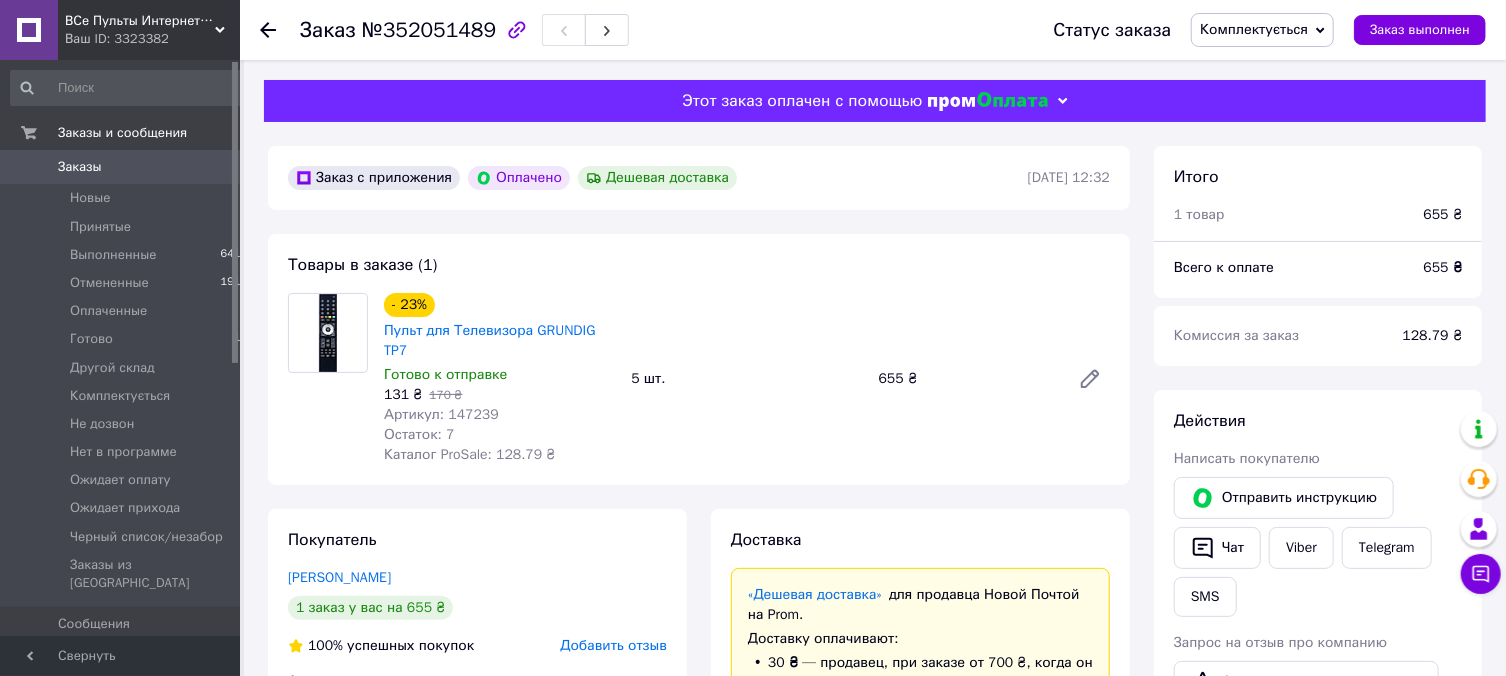click on "Артикул: 147239" at bounding box center (441, 414) 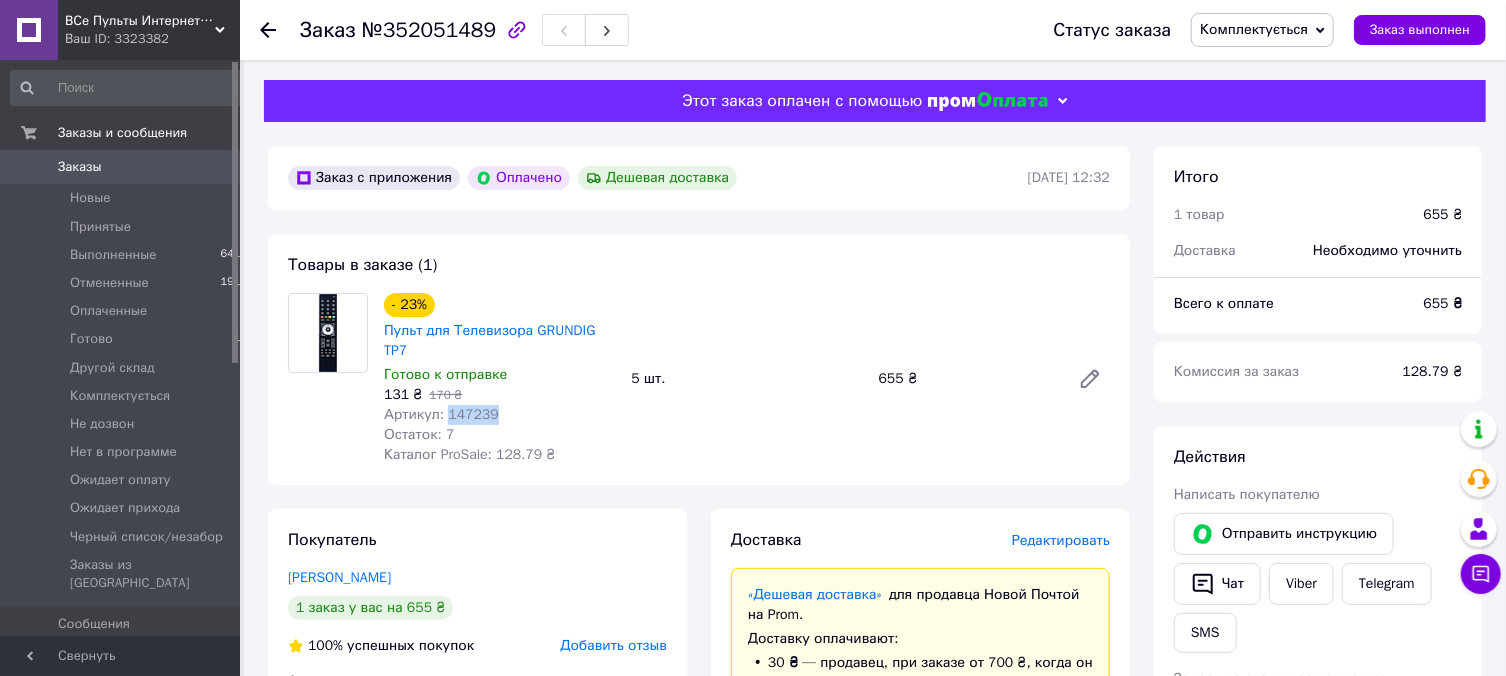 click on "Артикул: 147239" at bounding box center [441, 414] 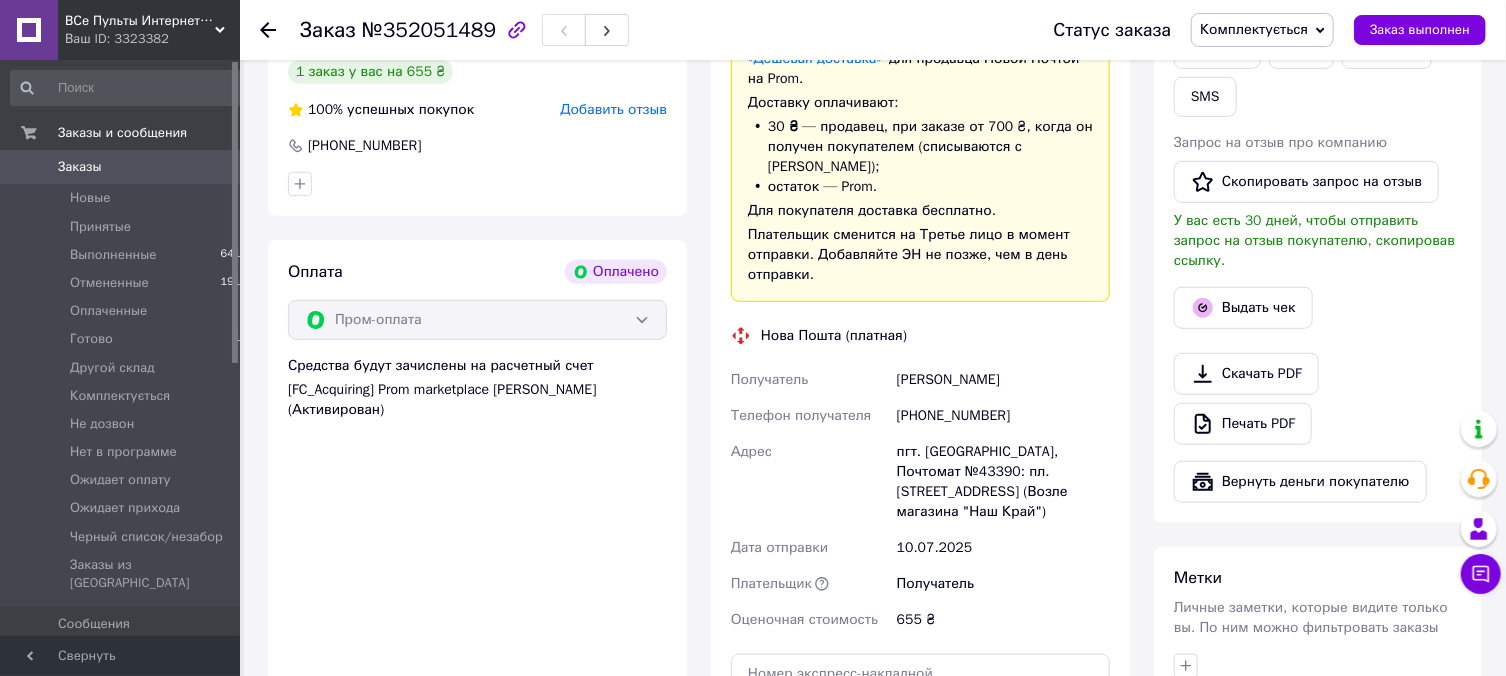 scroll, scrollTop: 750, scrollLeft: 0, axis: vertical 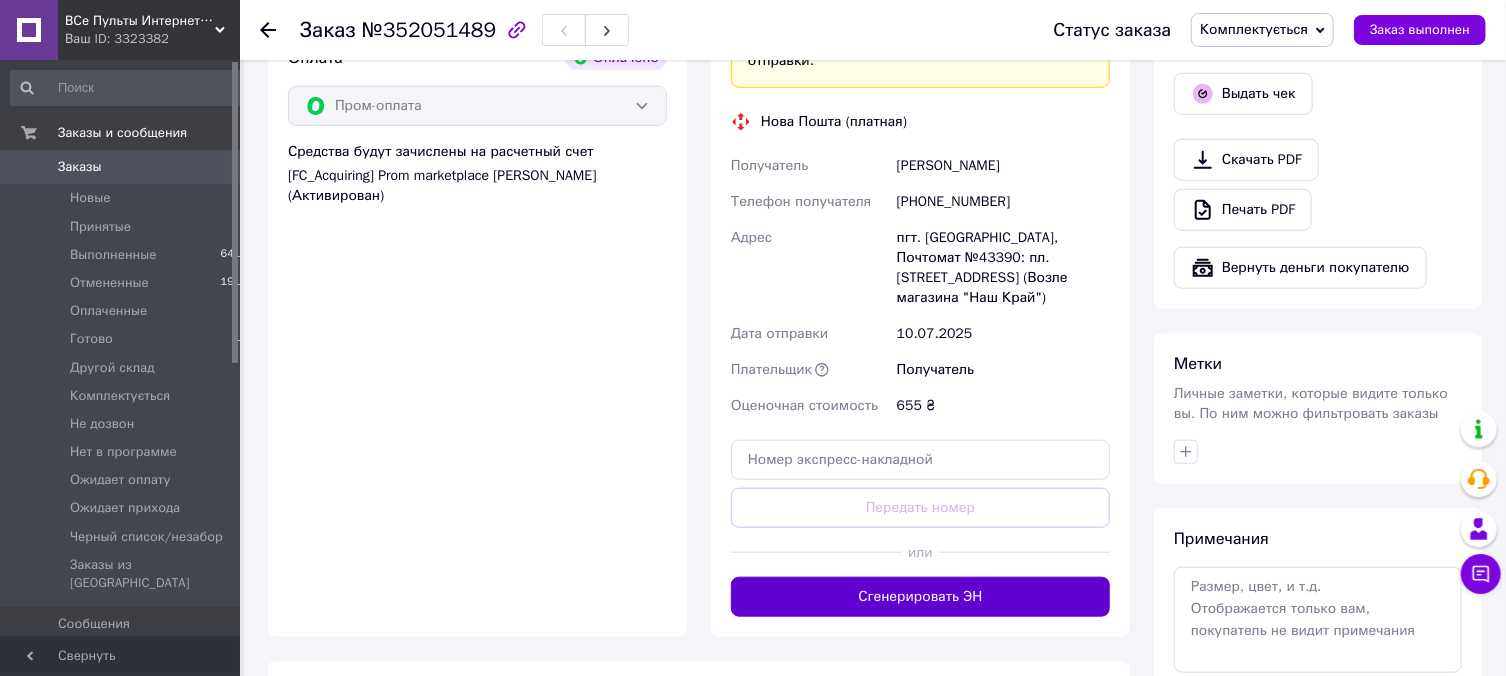 click on "Сгенерировать ЭН" at bounding box center [920, 597] 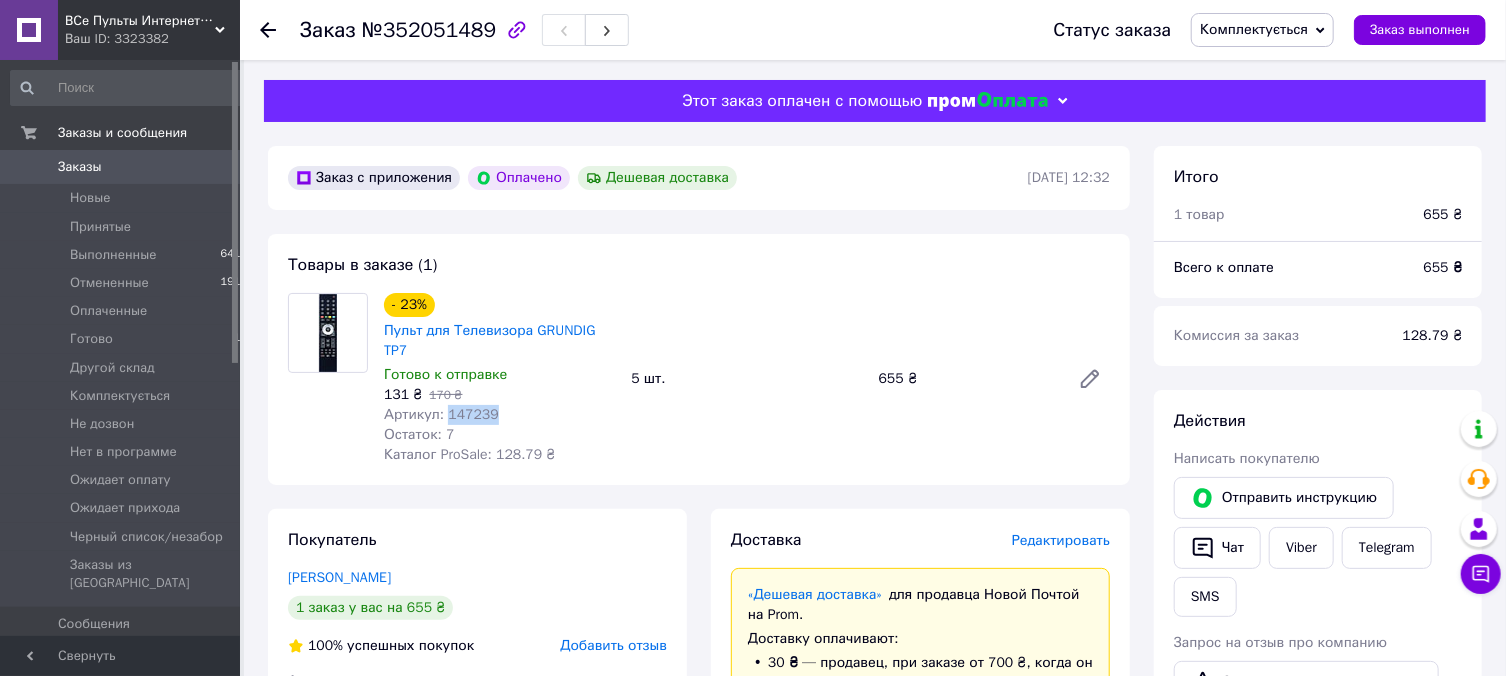 scroll, scrollTop: 428, scrollLeft: 0, axis: vertical 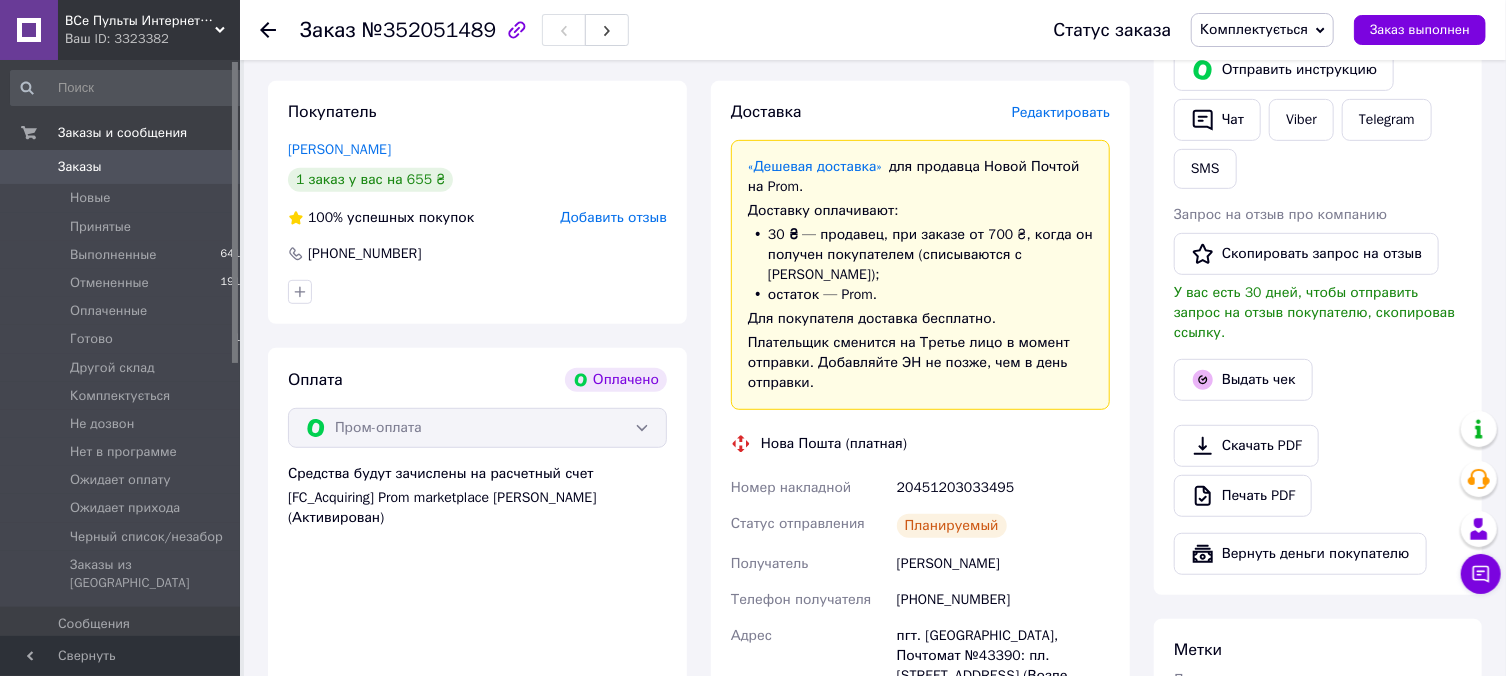 click on "20451203033495" at bounding box center [1003, 488] 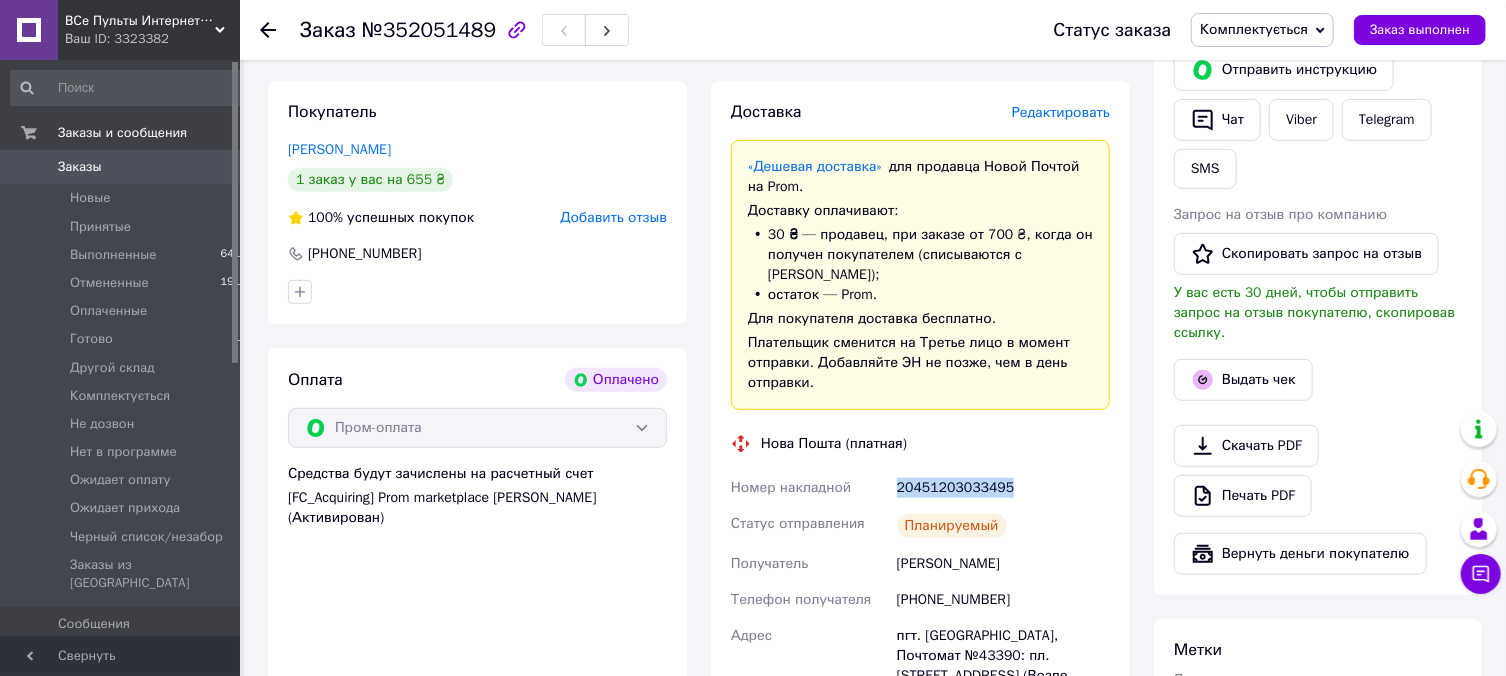 click on "20451203033495" at bounding box center (1003, 488) 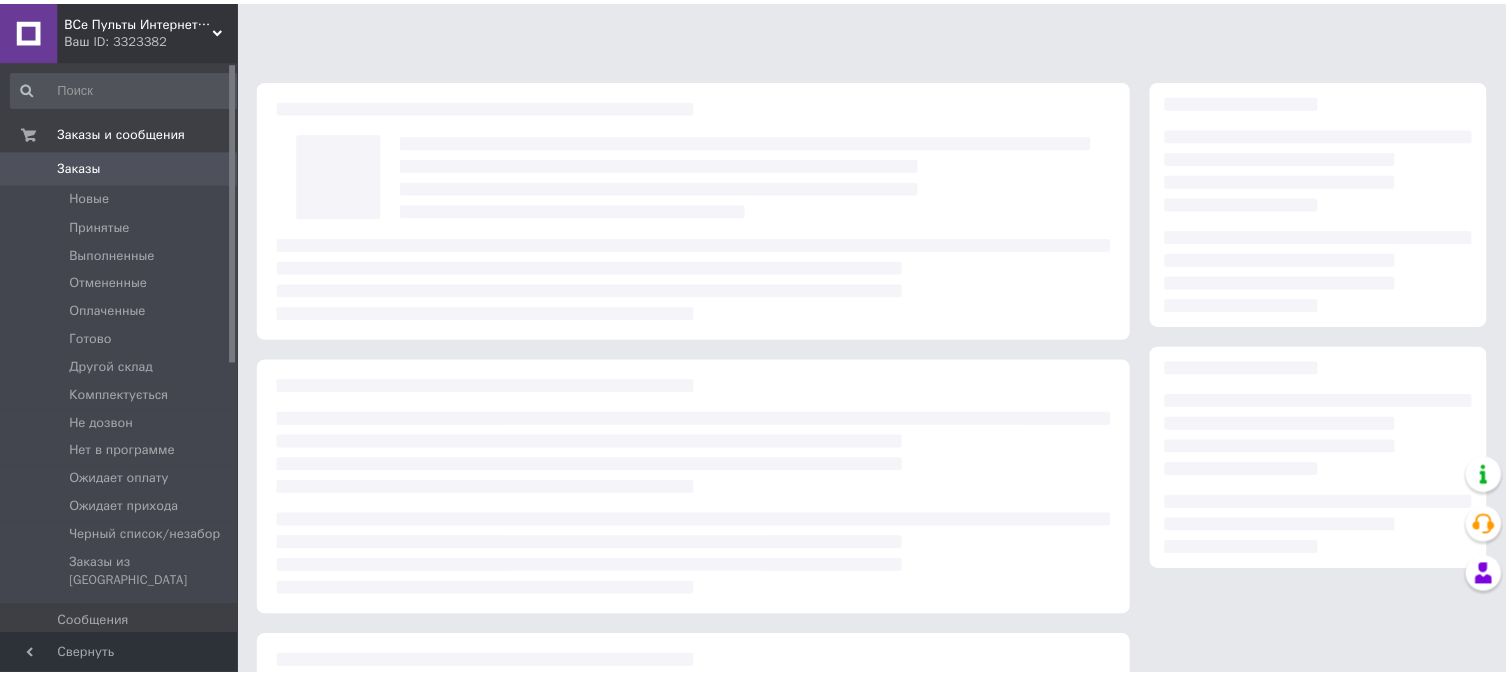 scroll, scrollTop: 0, scrollLeft: 0, axis: both 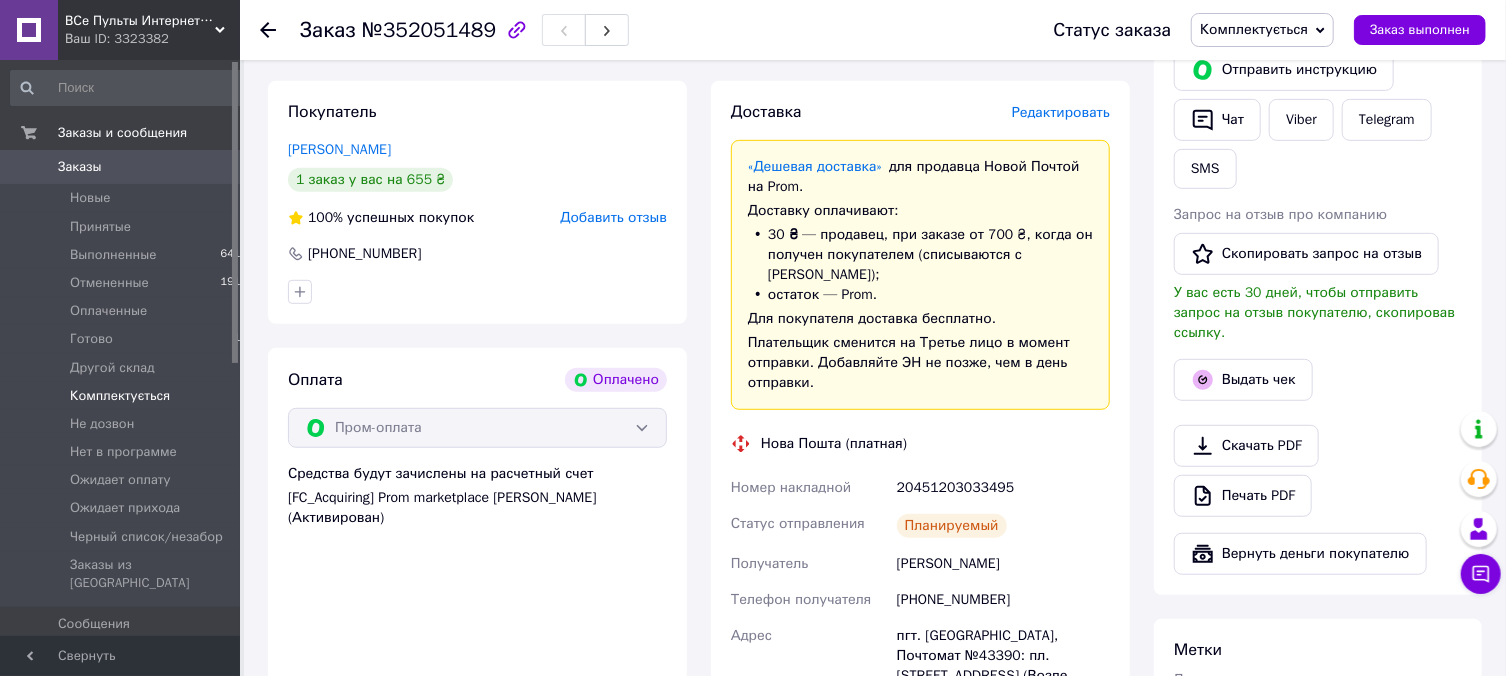 click on "Комплектується 3" at bounding box center (129, 396) 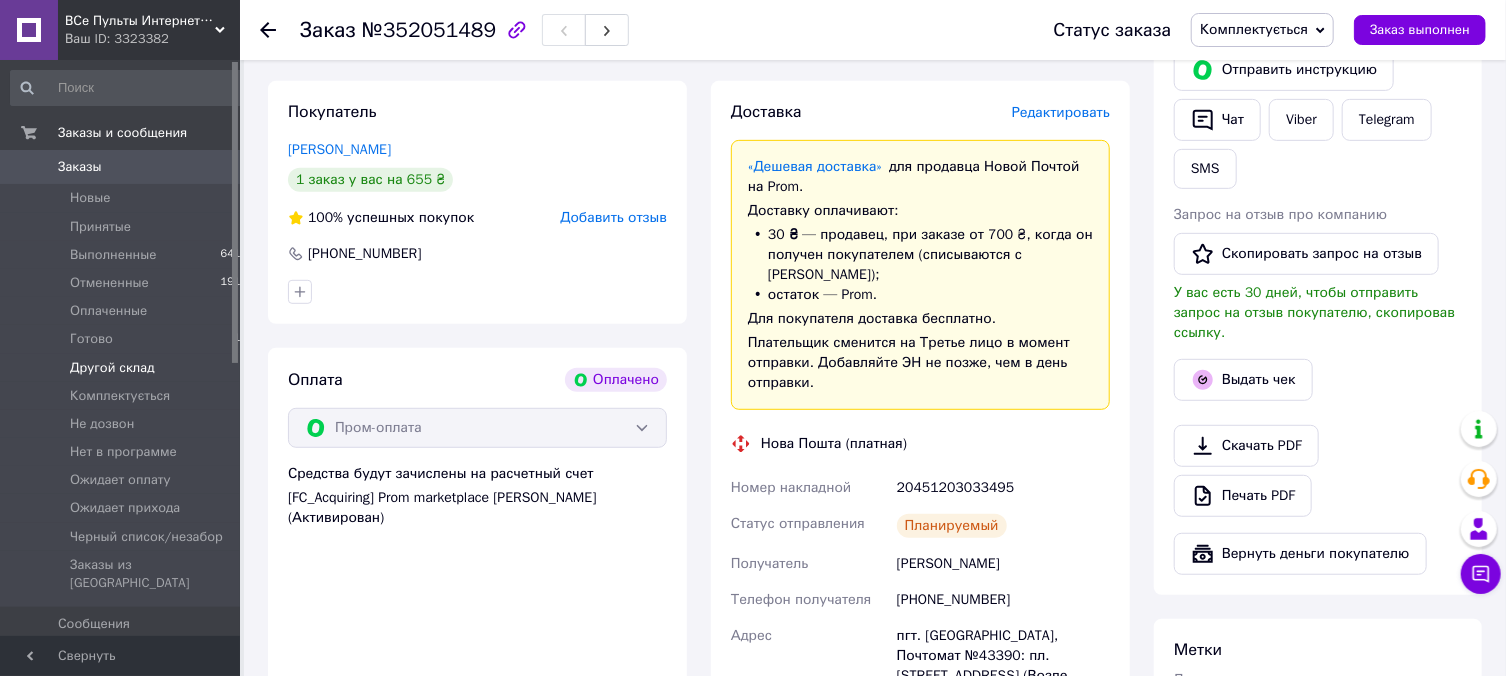 scroll, scrollTop: 0, scrollLeft: 0, axis: both 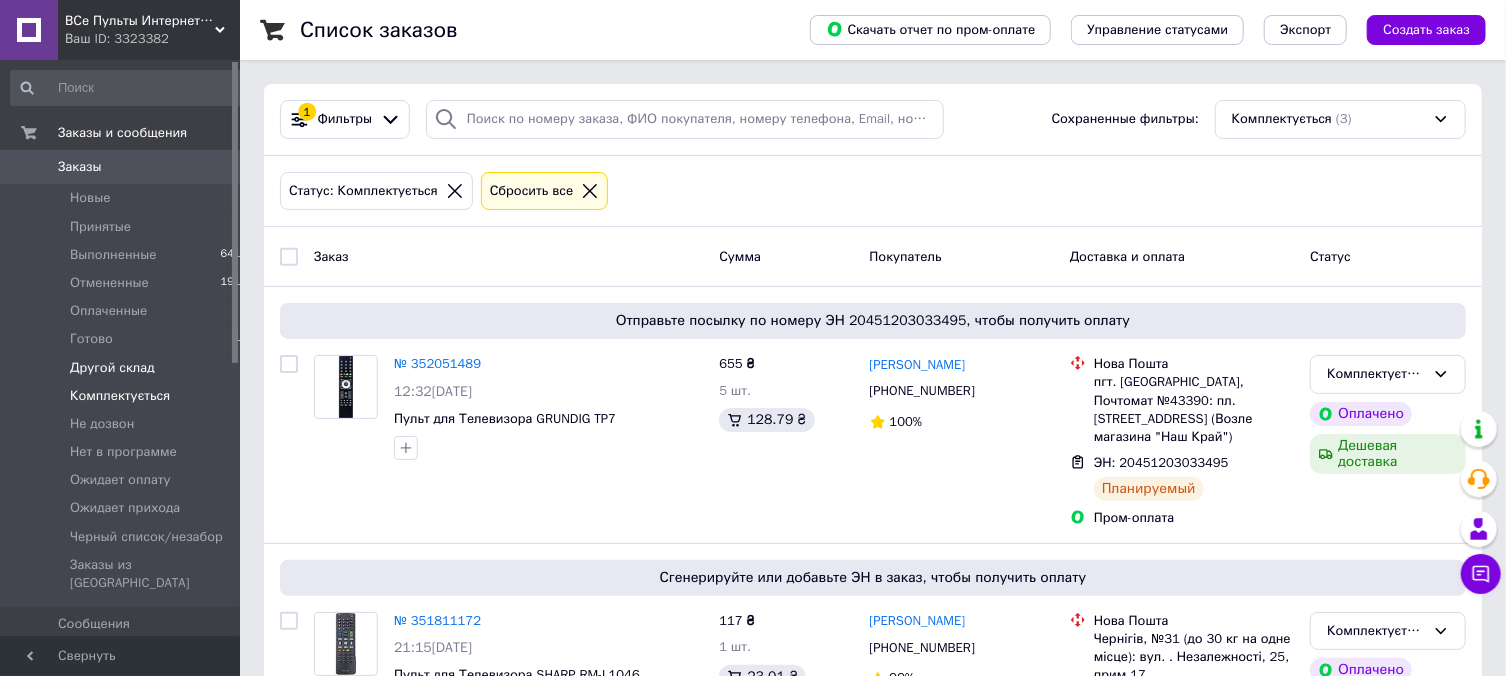 click on "Другой склад 0" at bounding box center [129, 368] 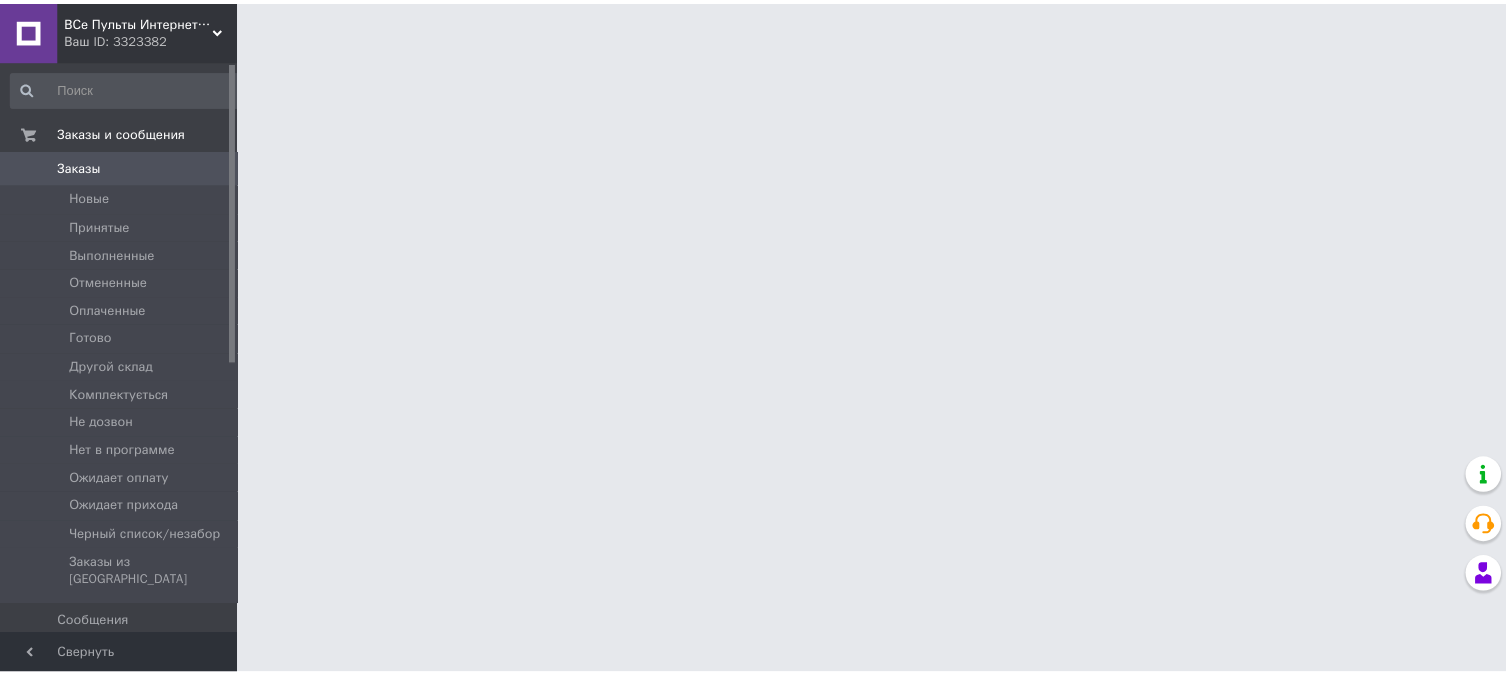 scroll, scrollTop: 0, scrollLeft: 0, axis: both 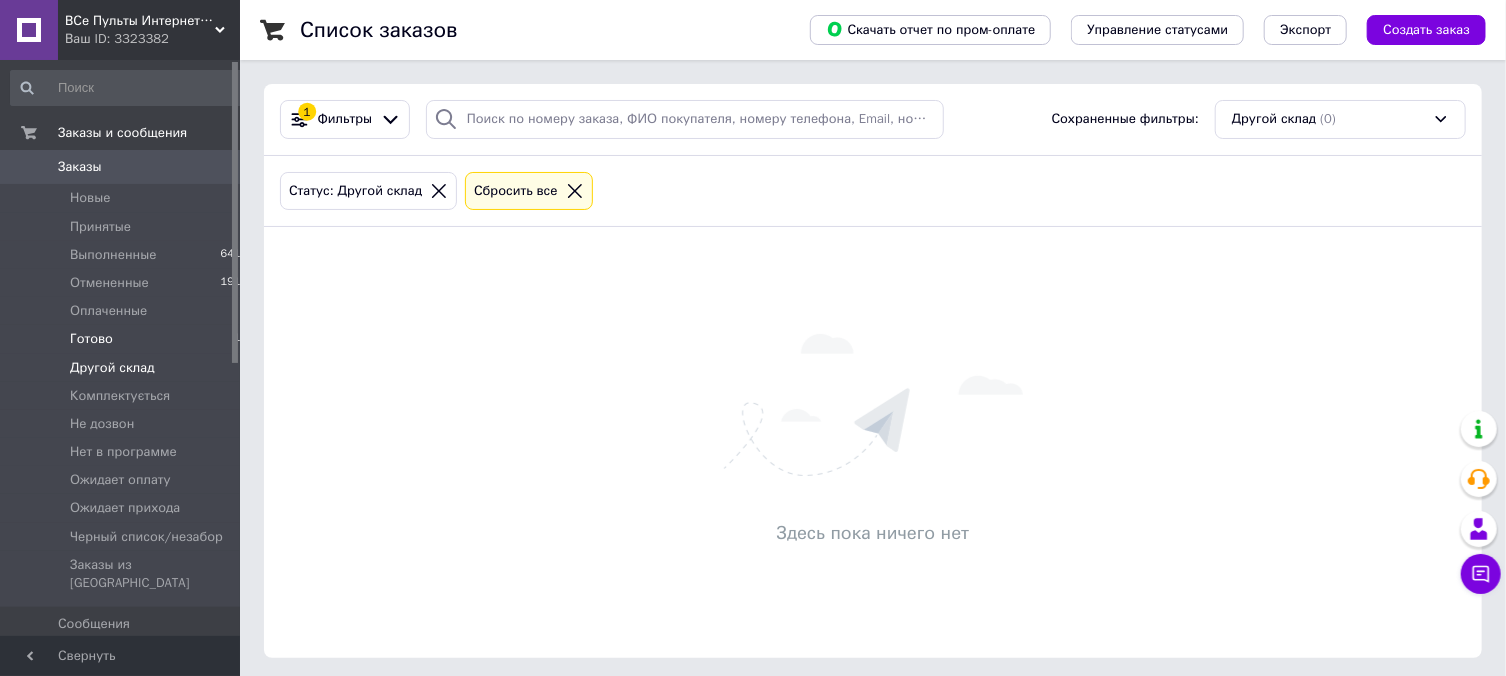 click on "Готово" at bounding box center [91, 339] 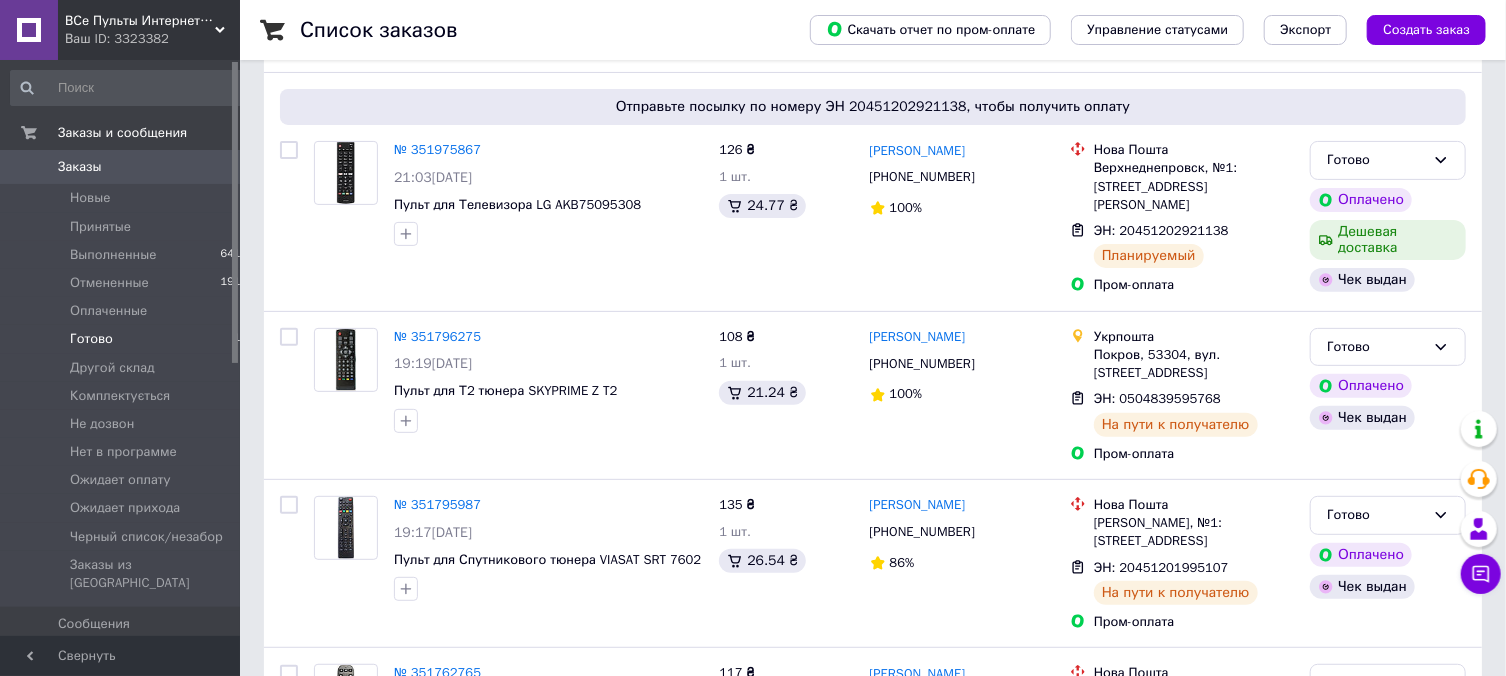 scroll, scrollTop: 321, scrollLeft: 0, axis: vertical 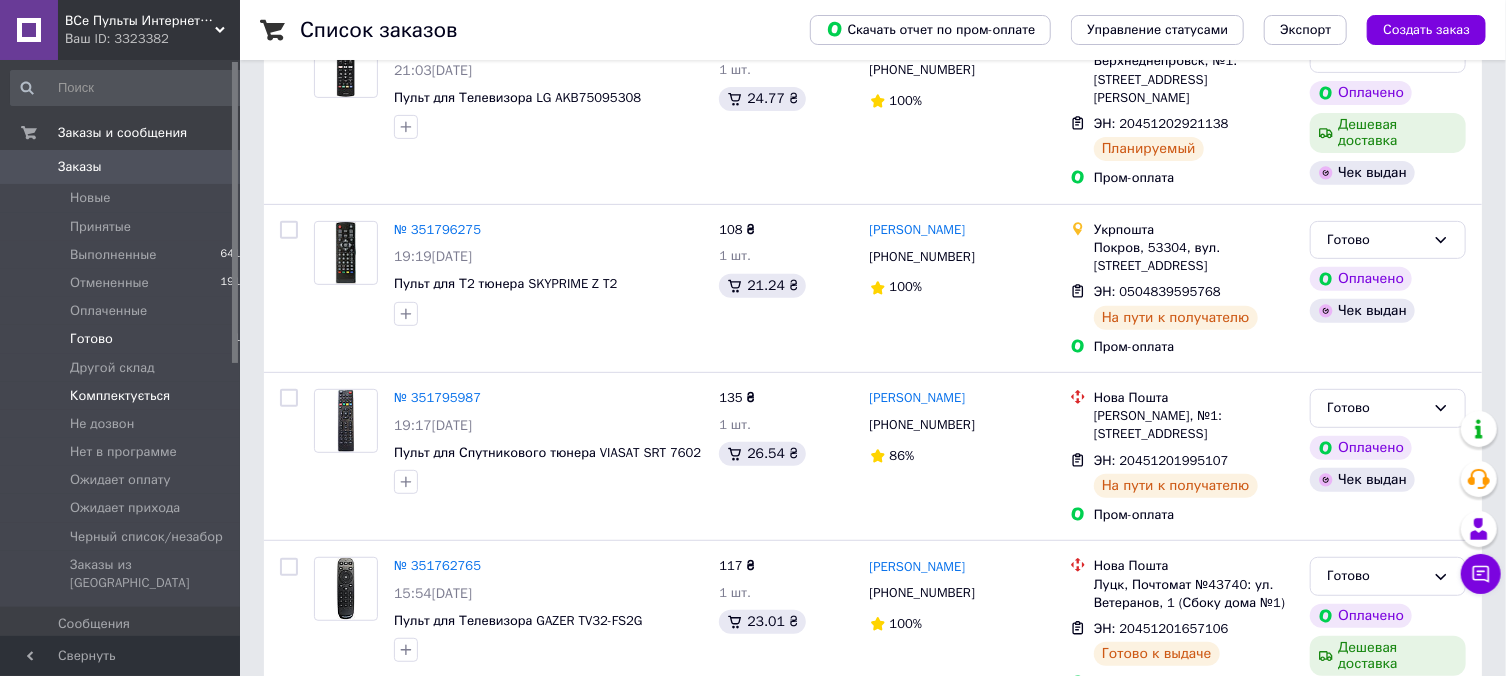 click on "Комплектується 3" at bounding box center [129, 396] 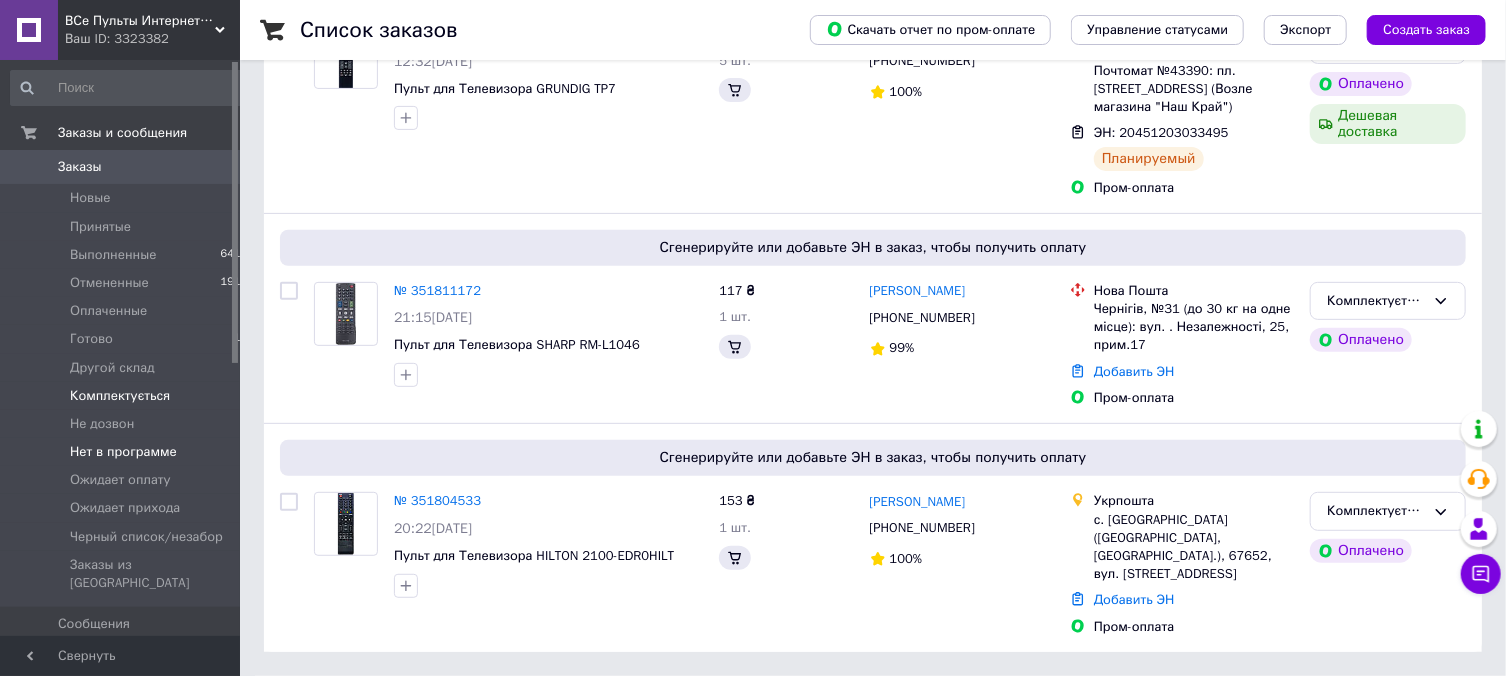 scroll, scrollTop: 0, scrollLeft: 0, axis: both 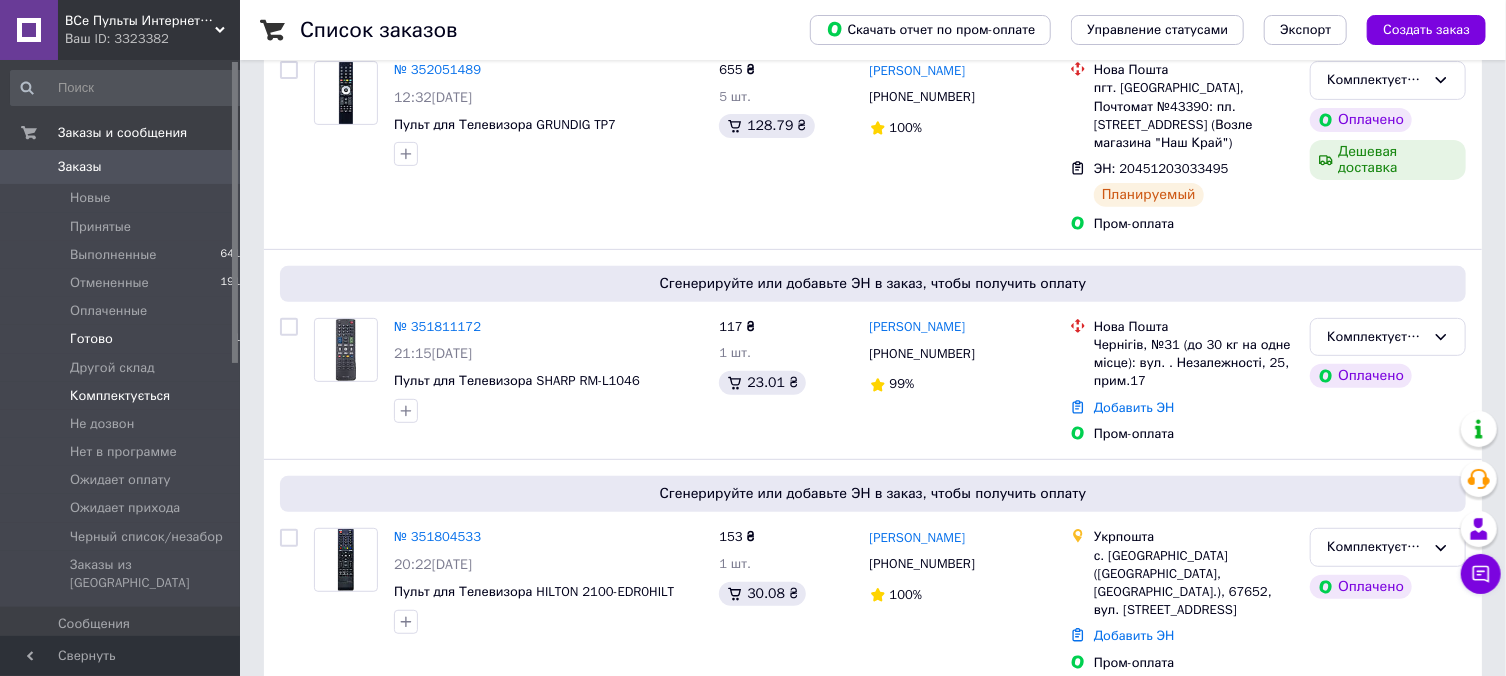 click on "Готово 11" at bounding box center (129, 339) 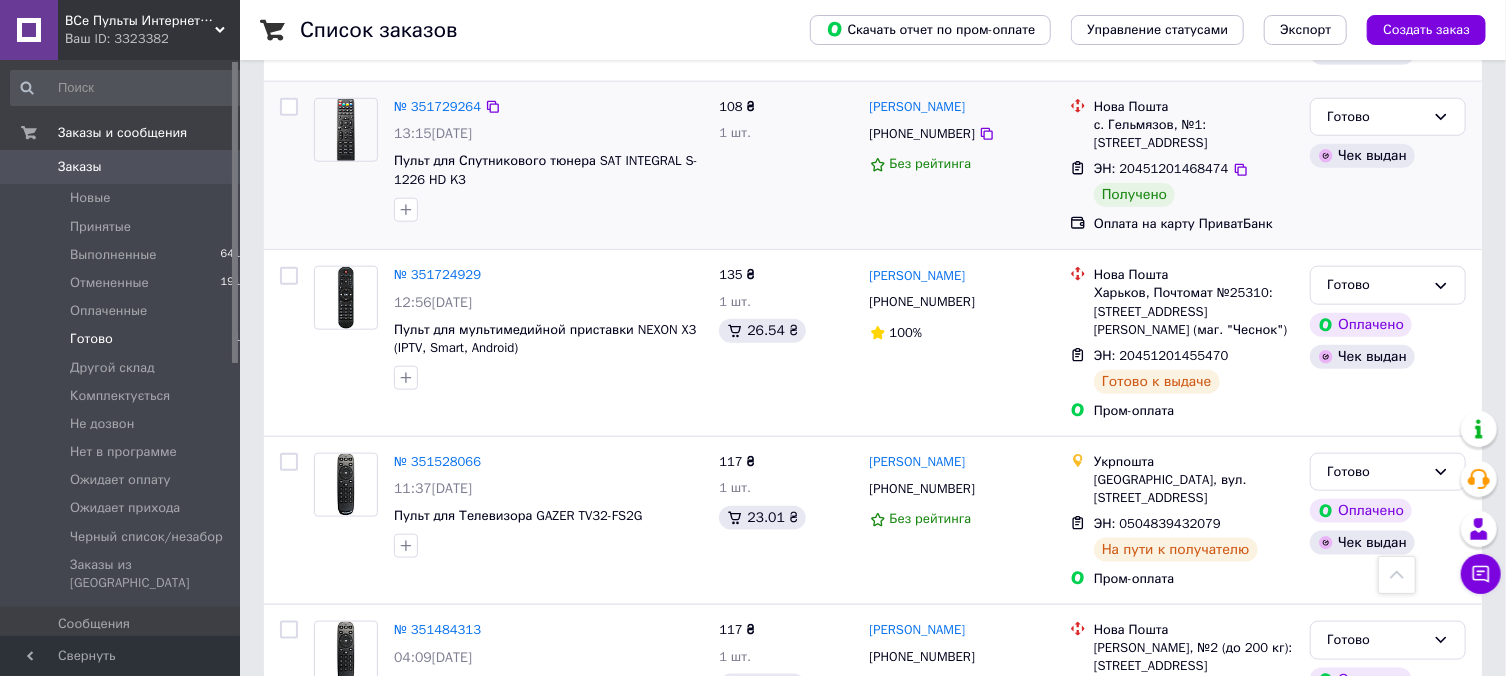 scroll, scrollTop: 857, scrollLeft: 0, axis: vertical 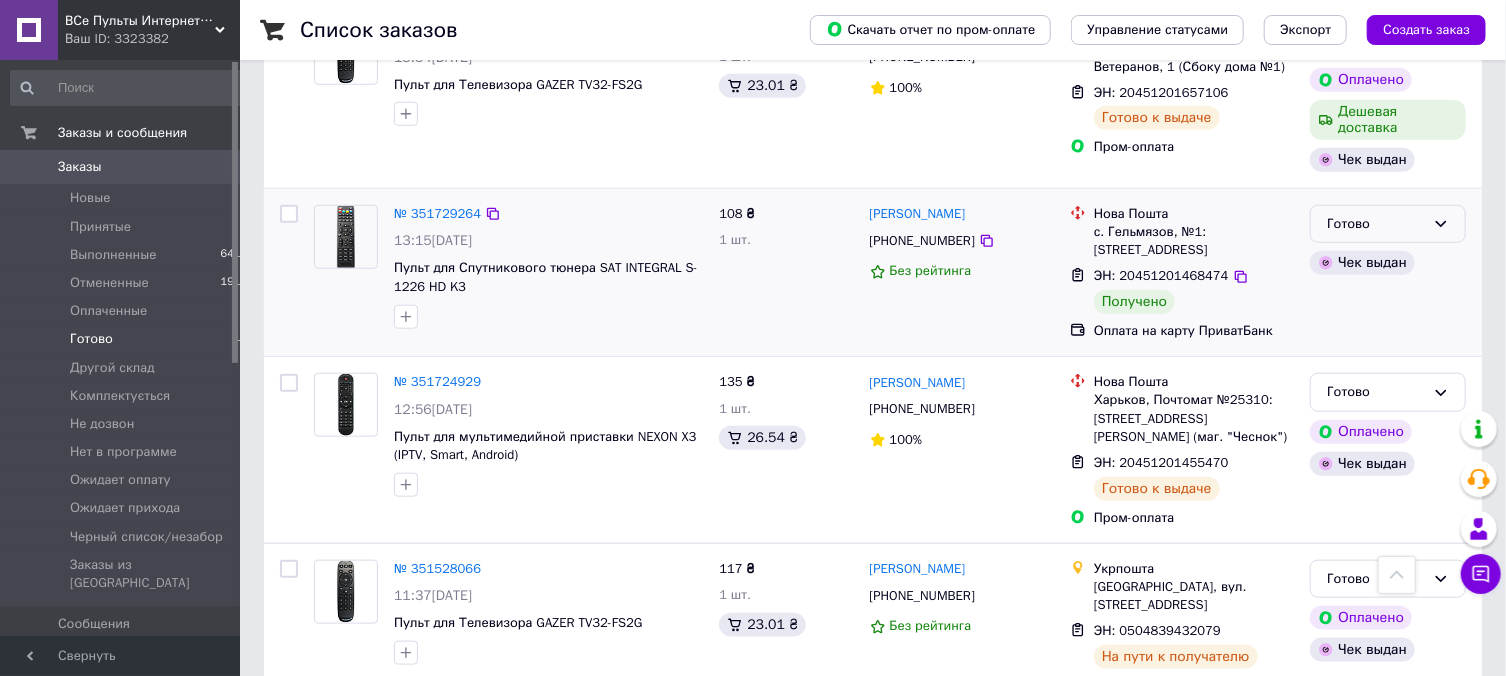 click on "Готово" at bounding box center (1376, 224) 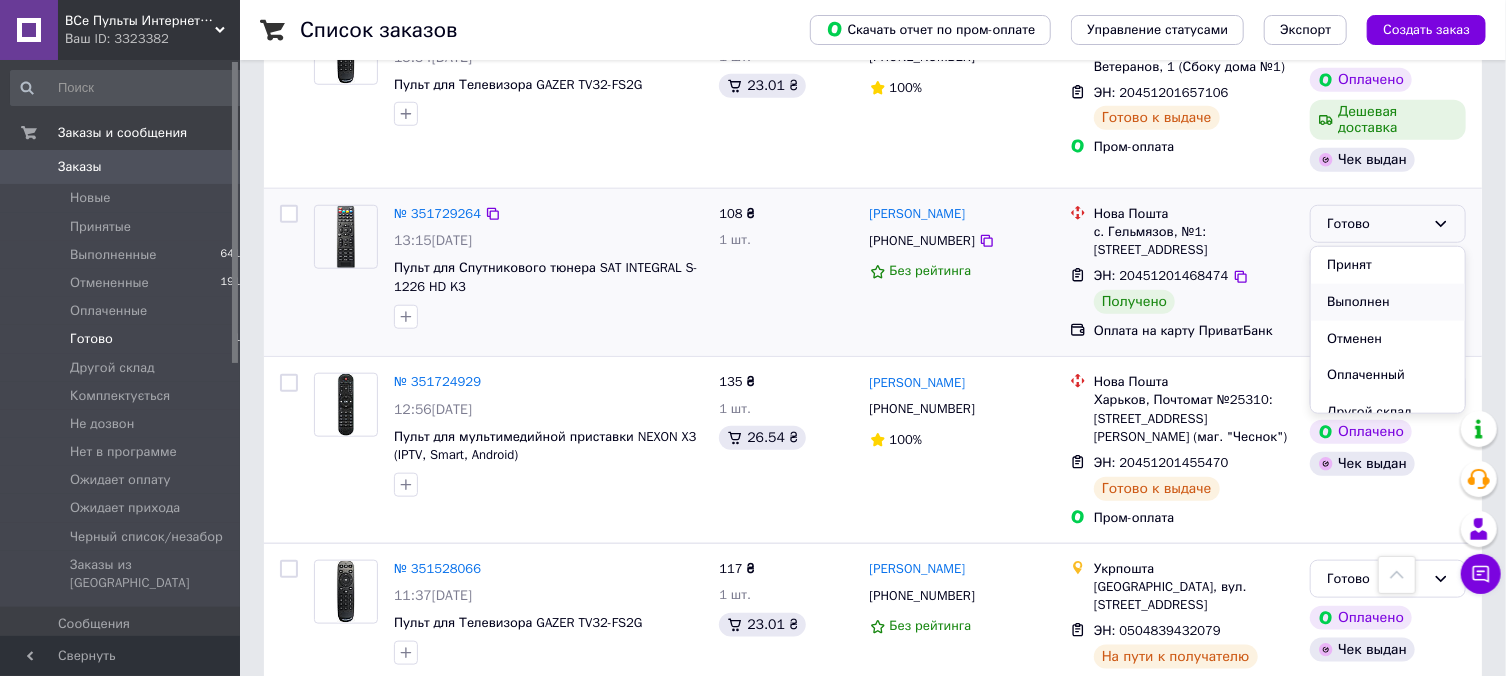 click on "Выполнен" at bounding box center [1388, 302] 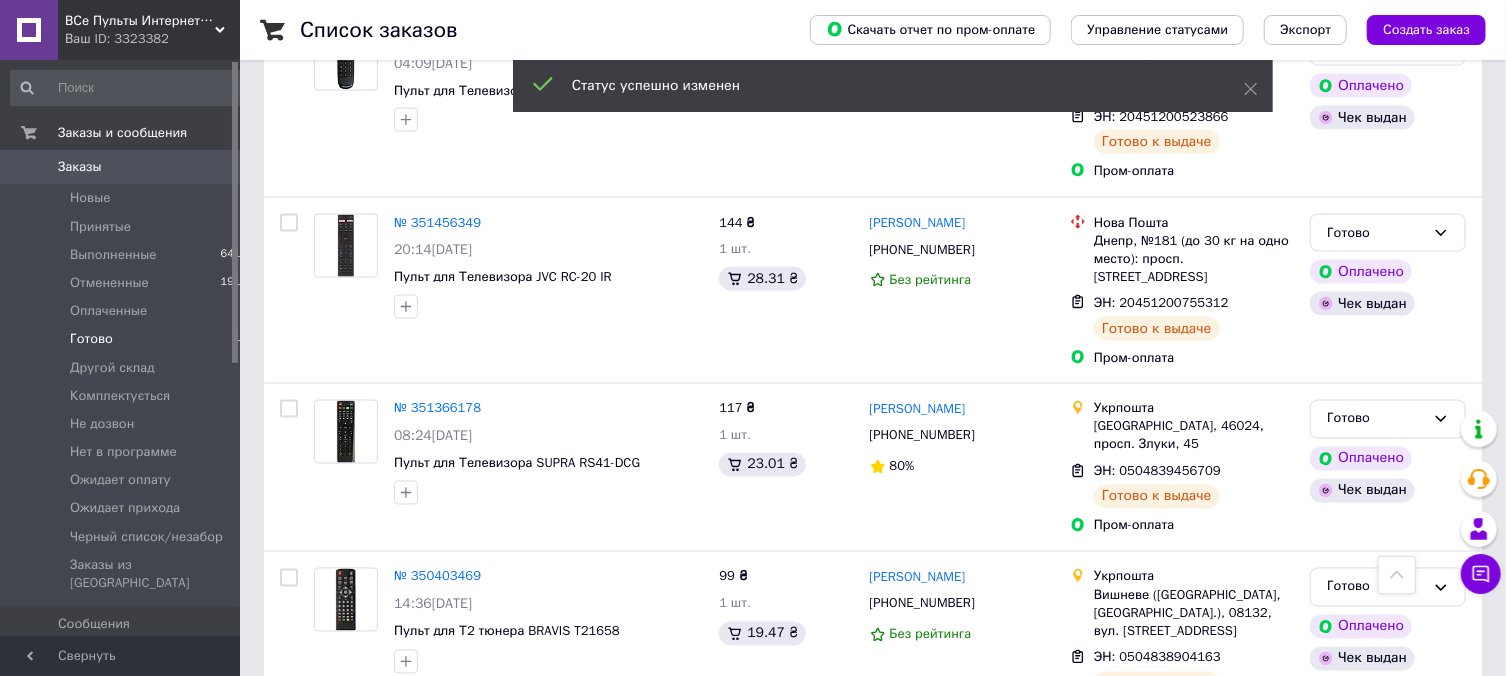 scroll, scrollTop: 1558, scrollLeft: 0, axis: vertical 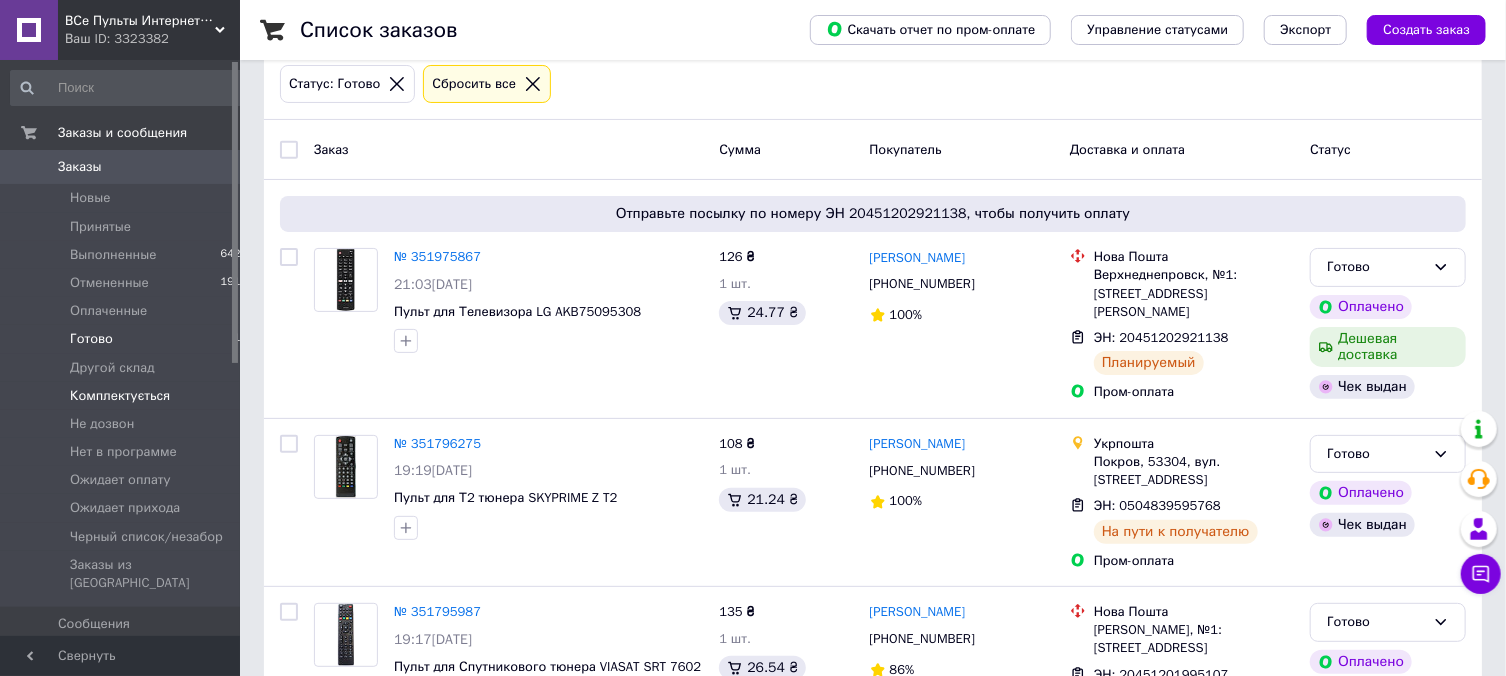 click on "Комплектується 3" at bounding box center (129, 396) 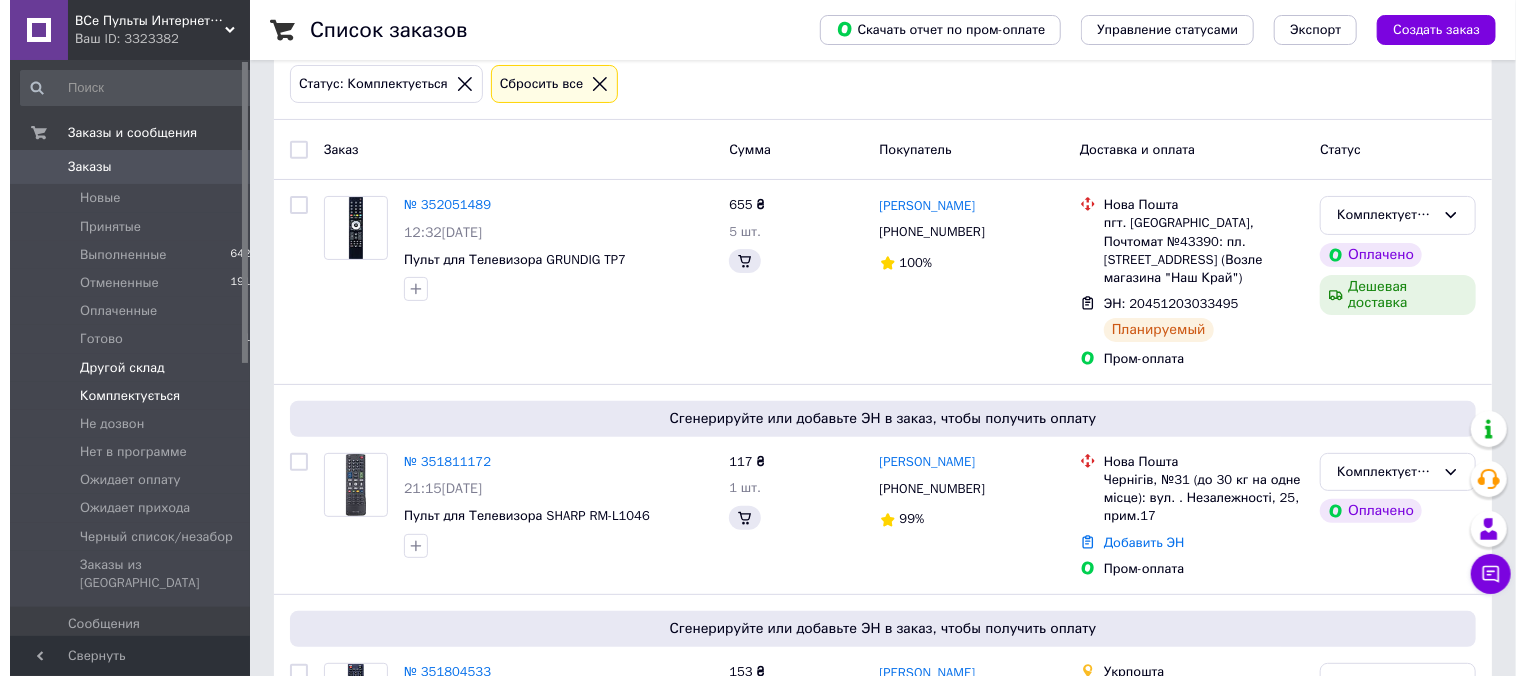 scroll, scrollTop: 0, scrollLeft: 0, axis: both 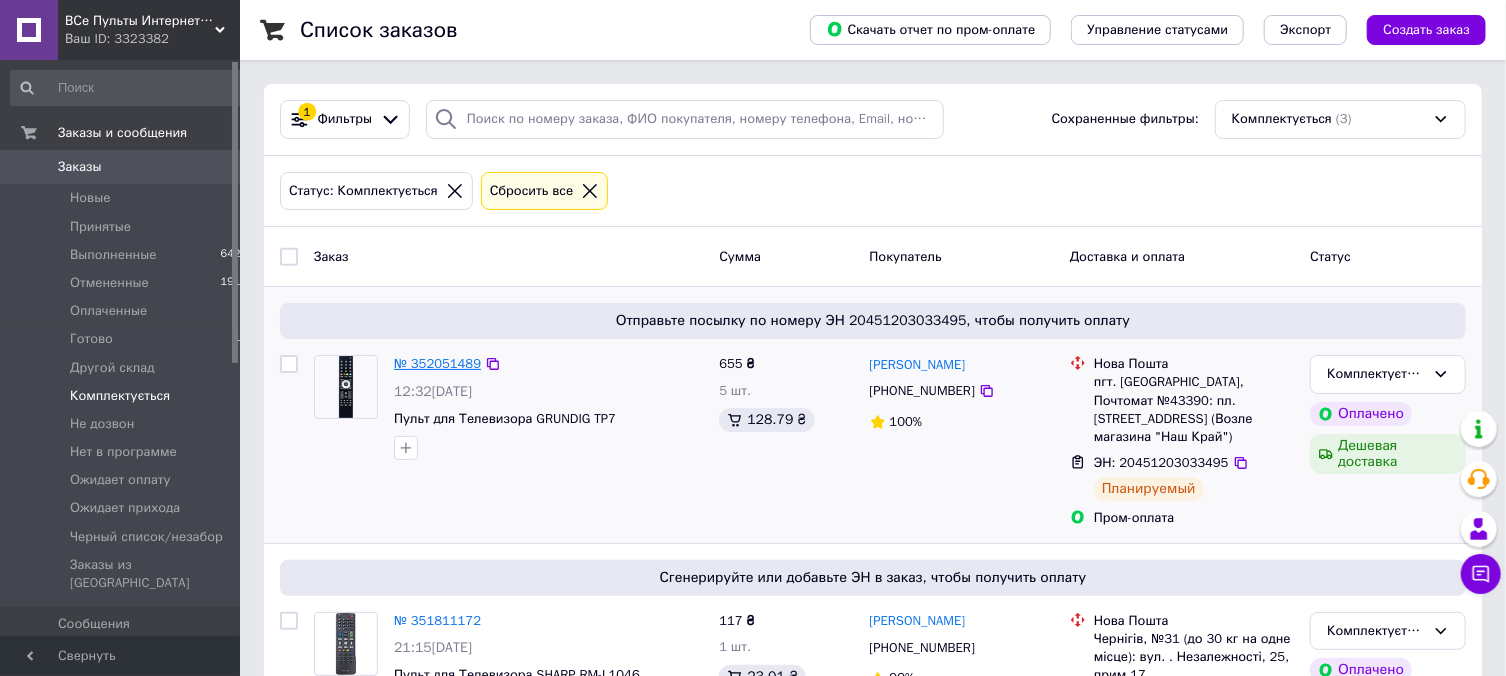 click on "№ 352051489" at bounding box center (437, 363) 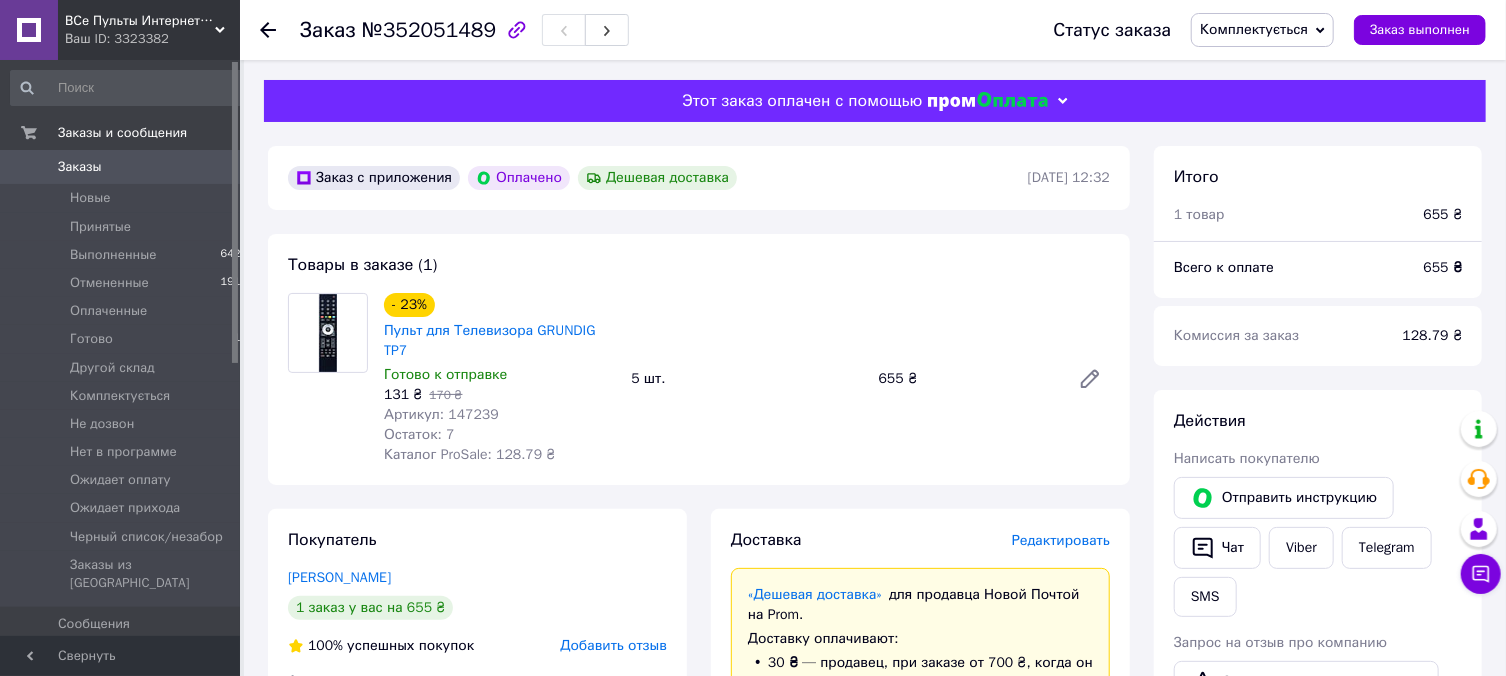 click at bounding box center [328, 333] 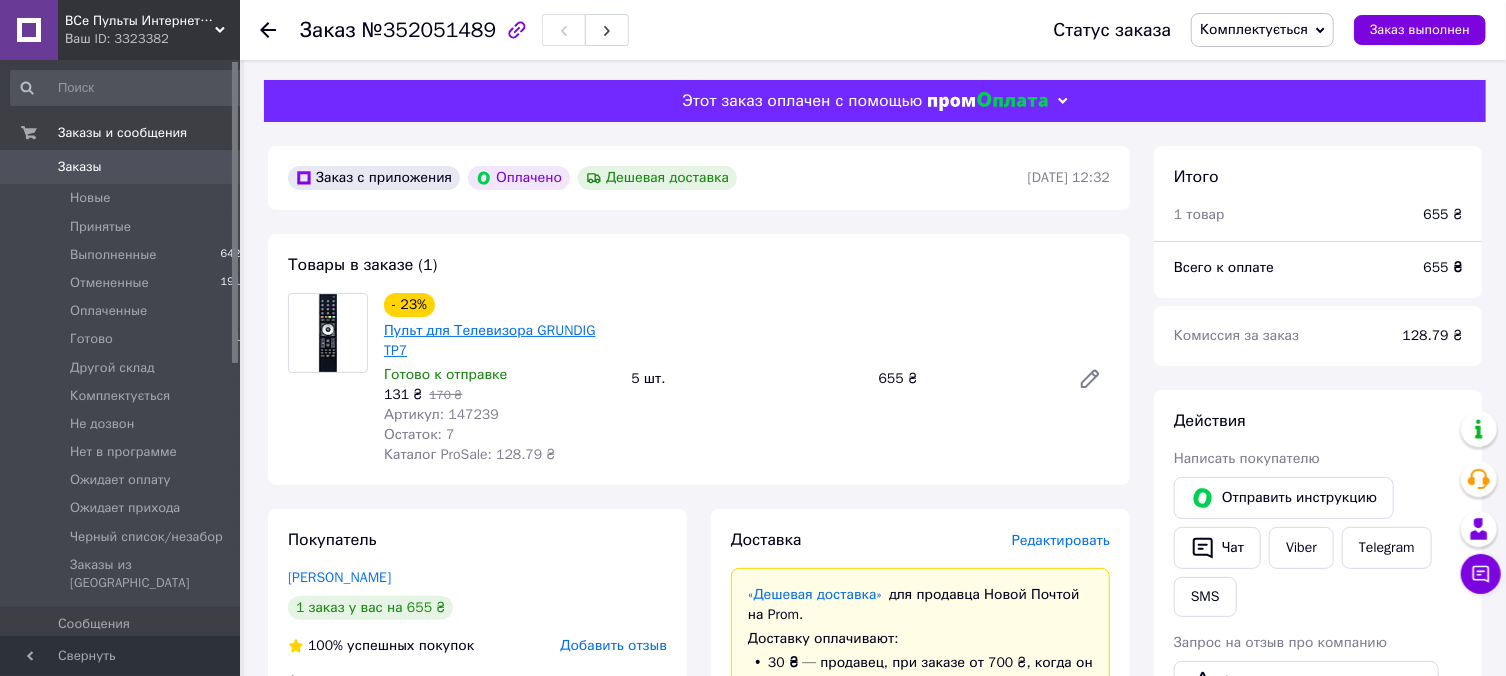 click on "Пульт для Телевизора GRUNDIG TP7" at bounding box center (490, 340) 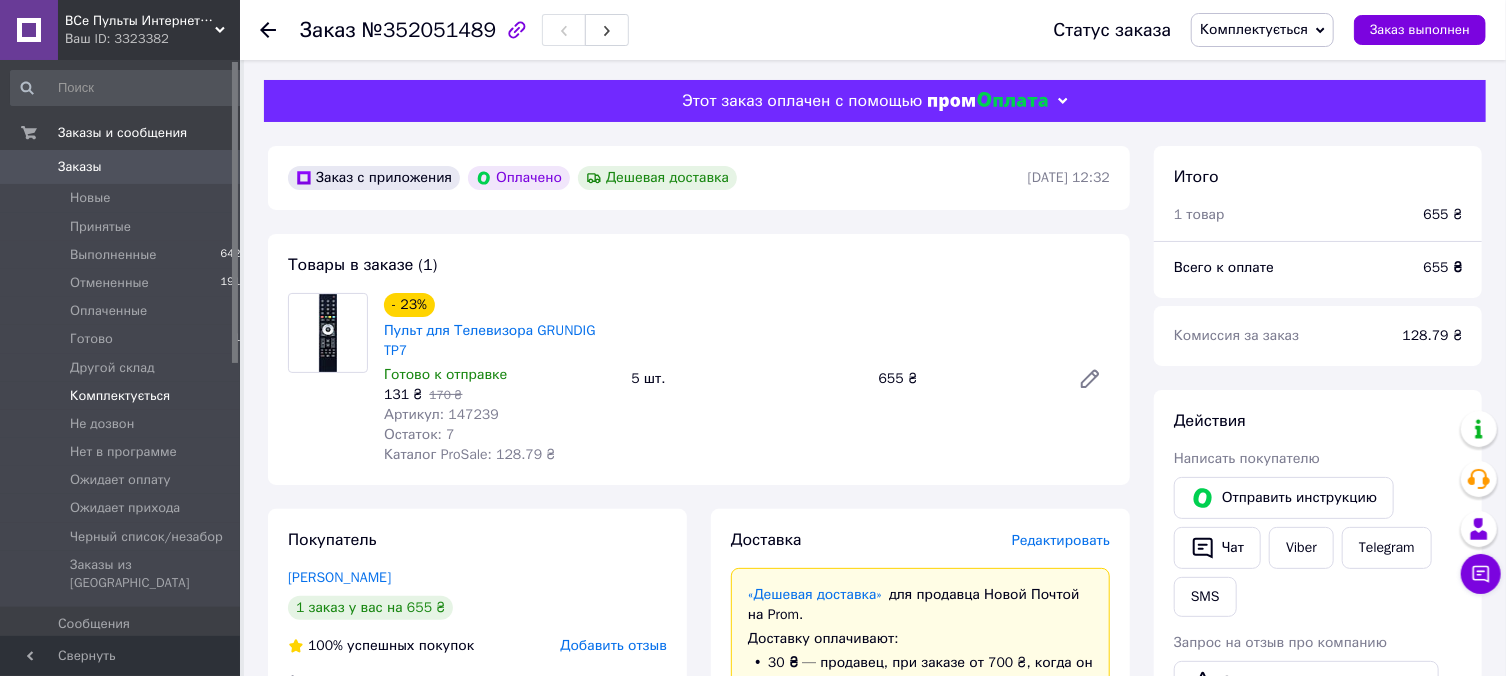 click on "Комплектується 3" at bounding box center (129, 396) 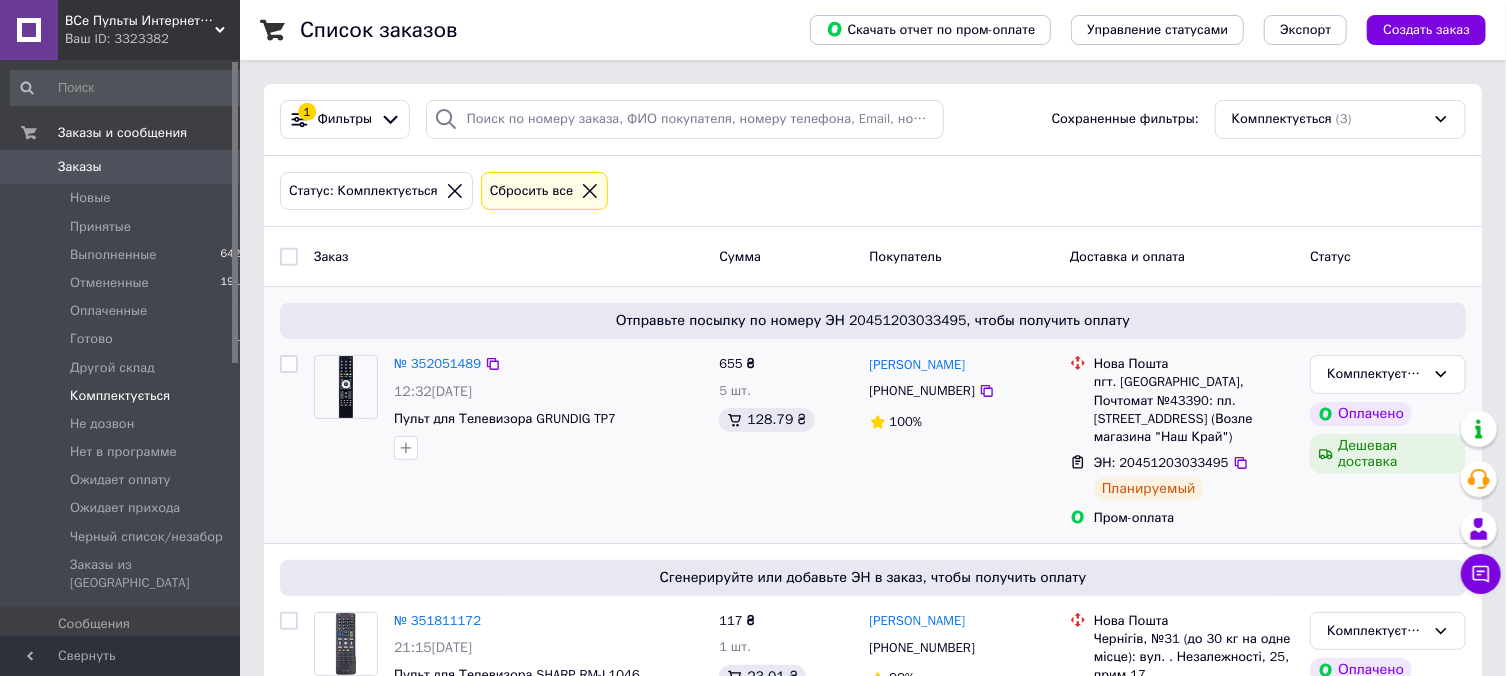 scroll, scrollTop: 294, scrollLeft: 0, axis: vertical 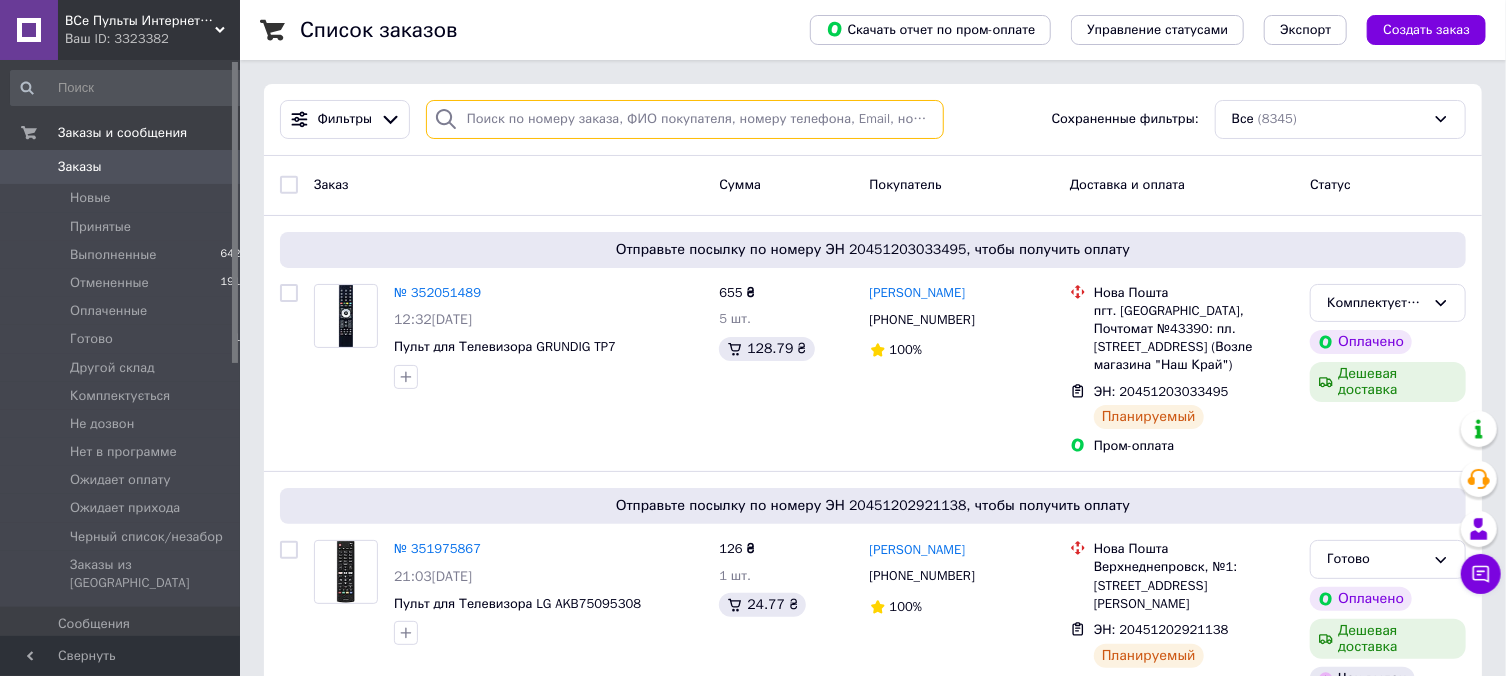 click at bounding box center (685, 119) 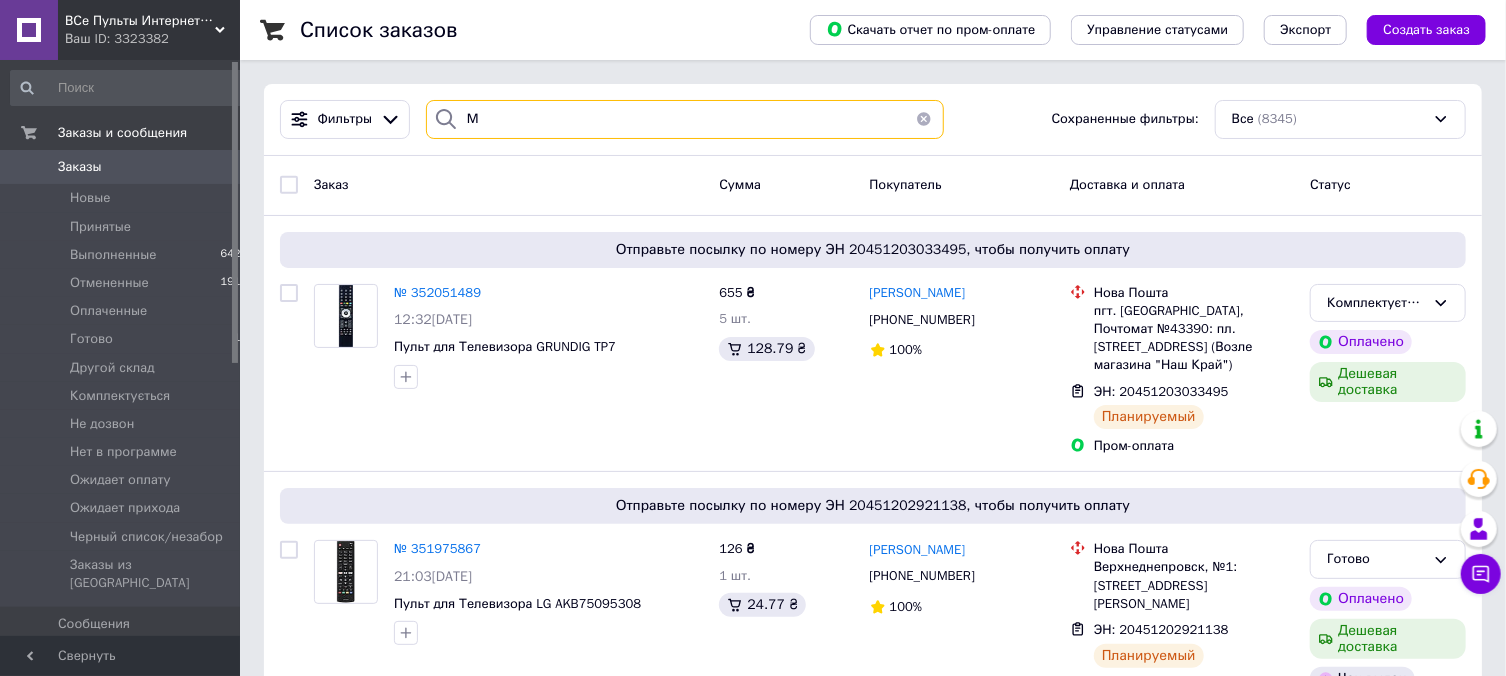 type on "М" 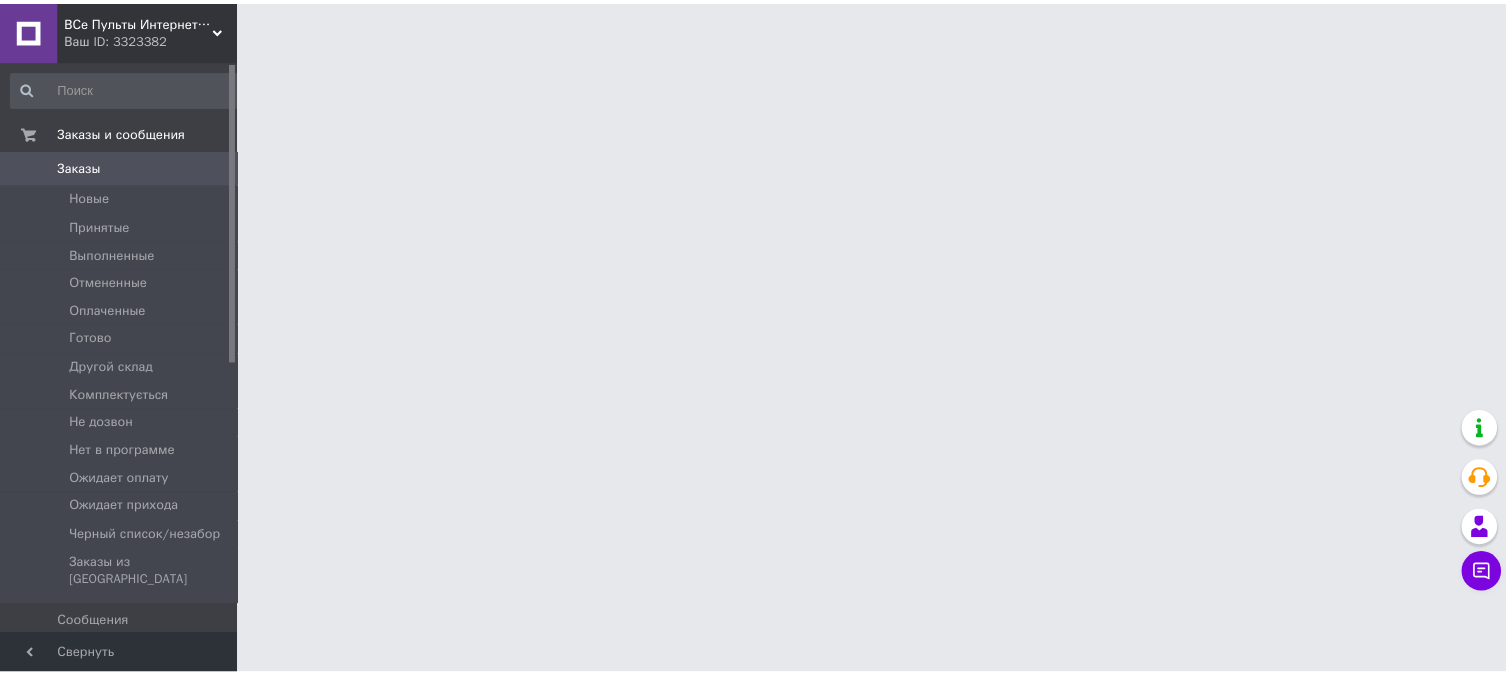 scroll, scrollTop: 0, scrollLeft: 0, axis: both 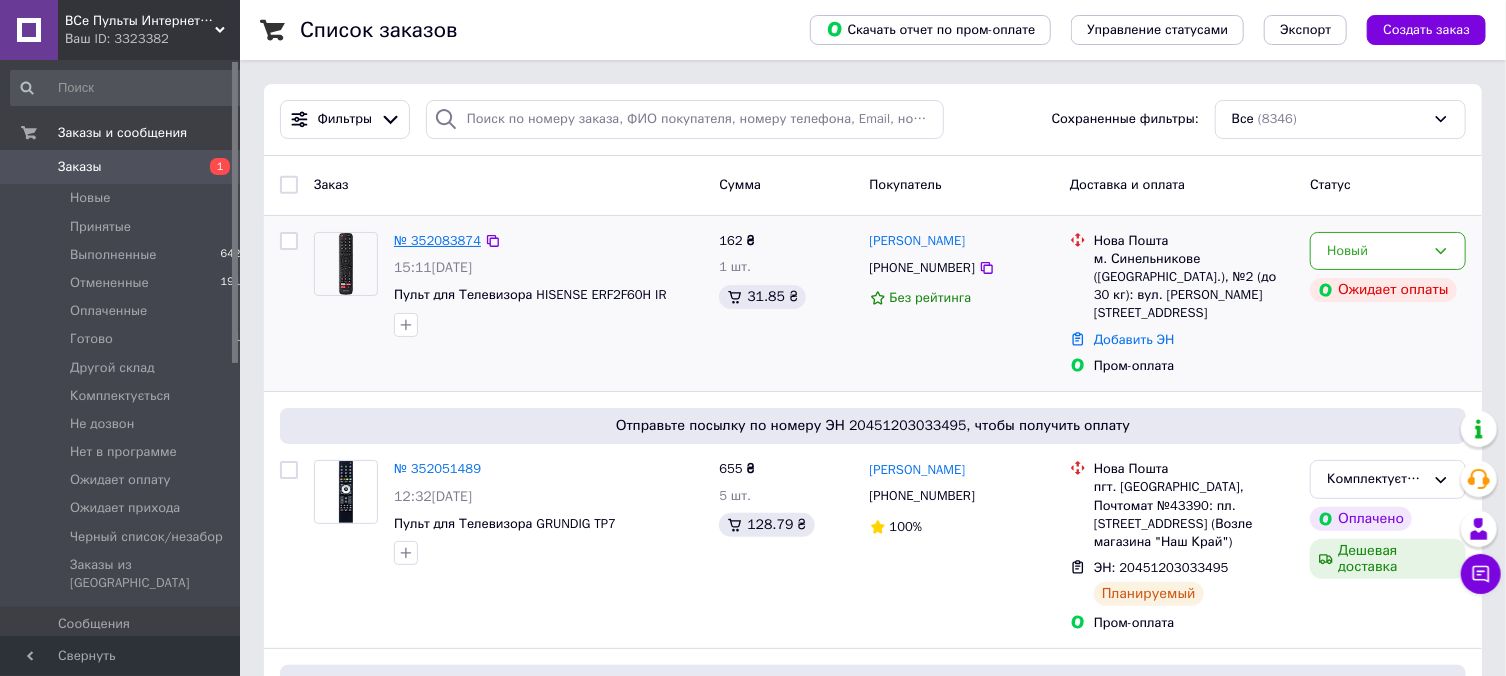 click on "№ 352083874" at bounding box center (437, 240) 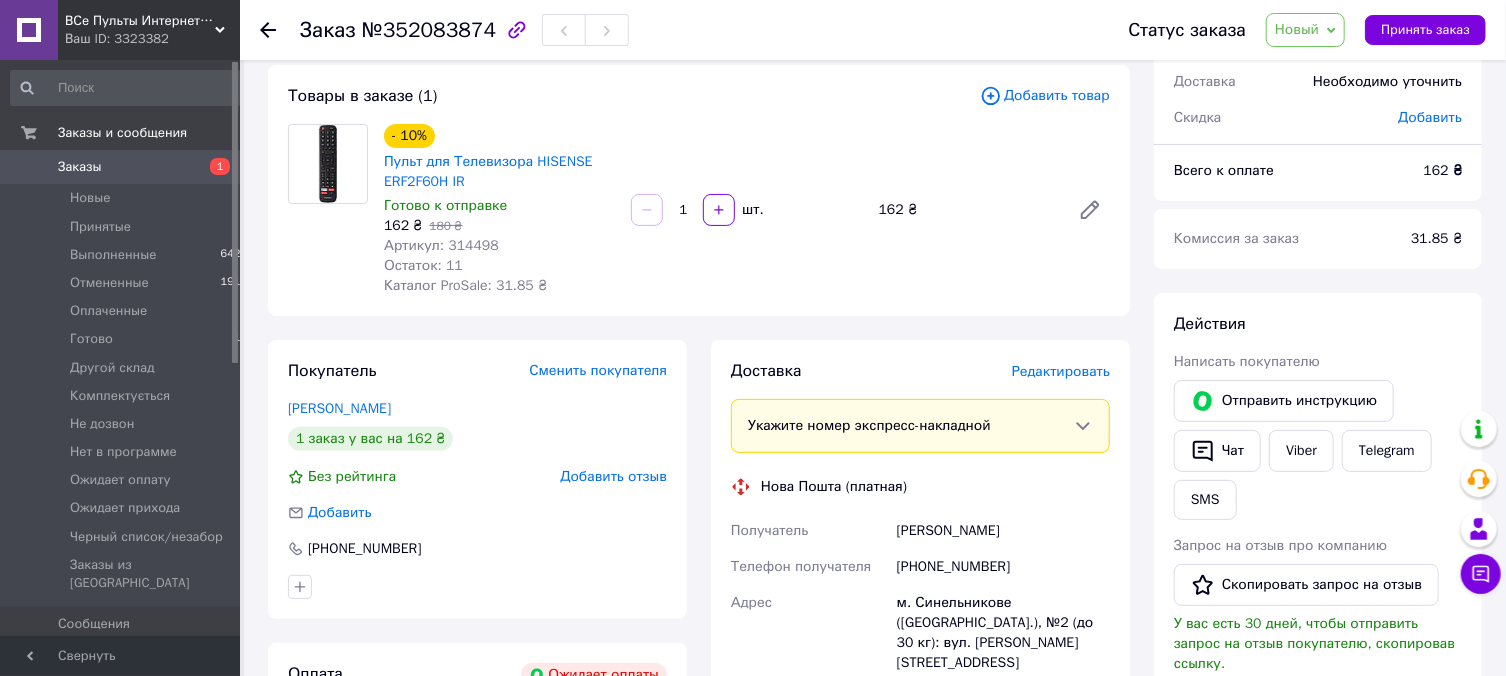 scroll, scrollTop: 214, scrollLeft: 0, axis: vertical 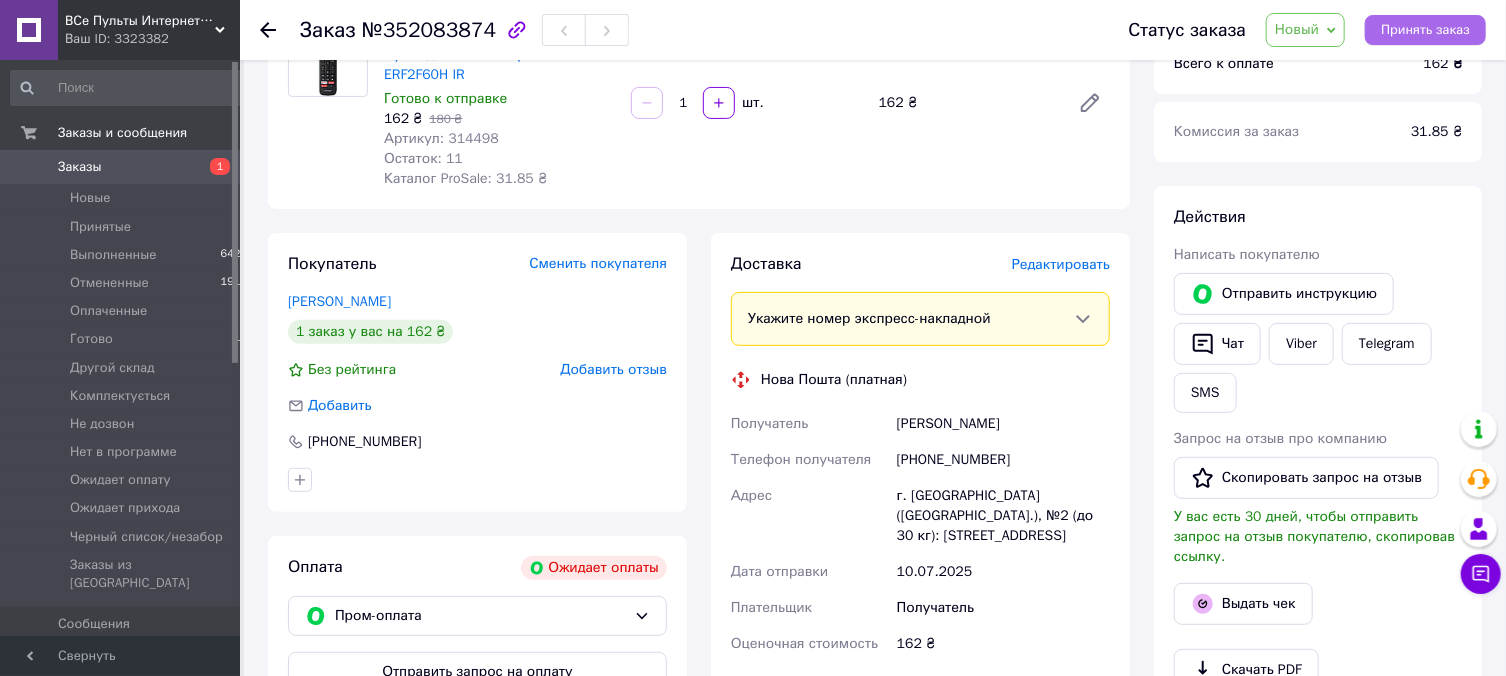click on "Принять заказ" at bounding box center [1425, 30] 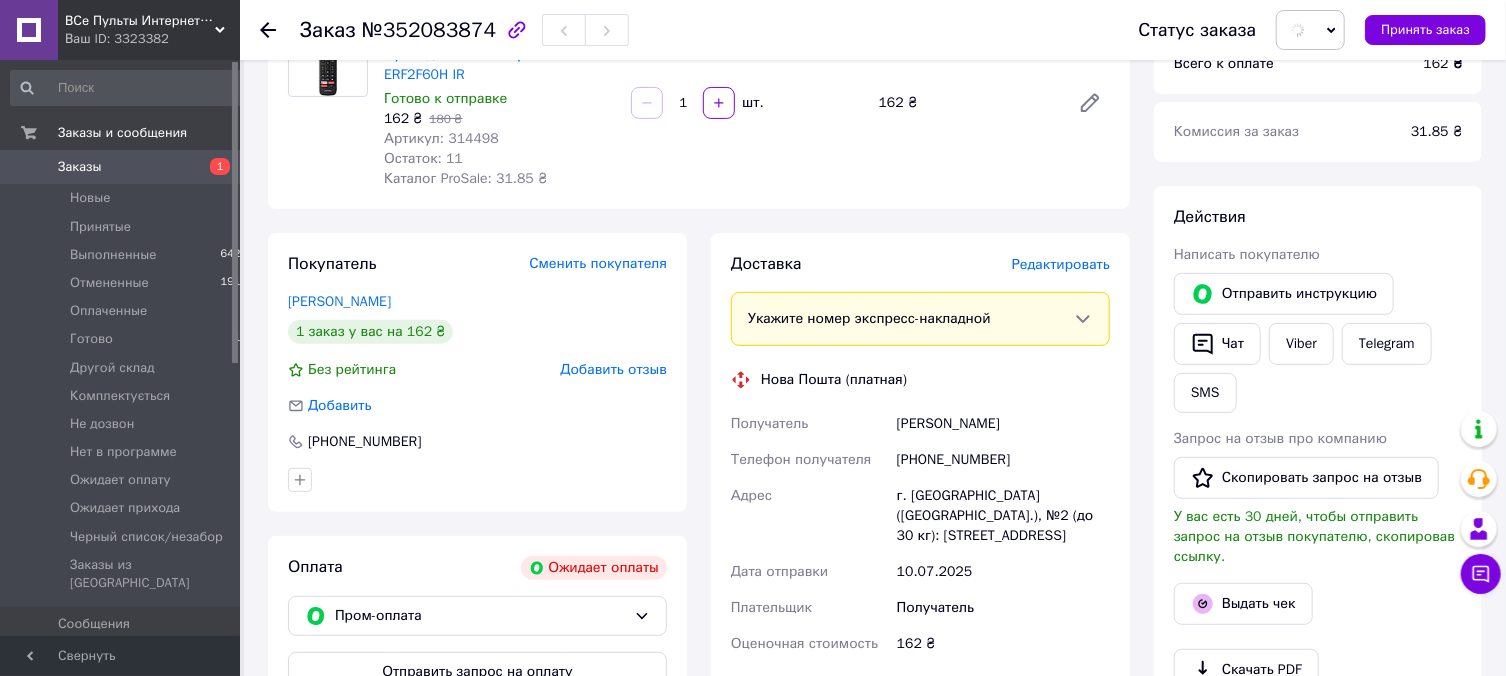 click on "Артикул: 314498" at bounding box center [441, 138] 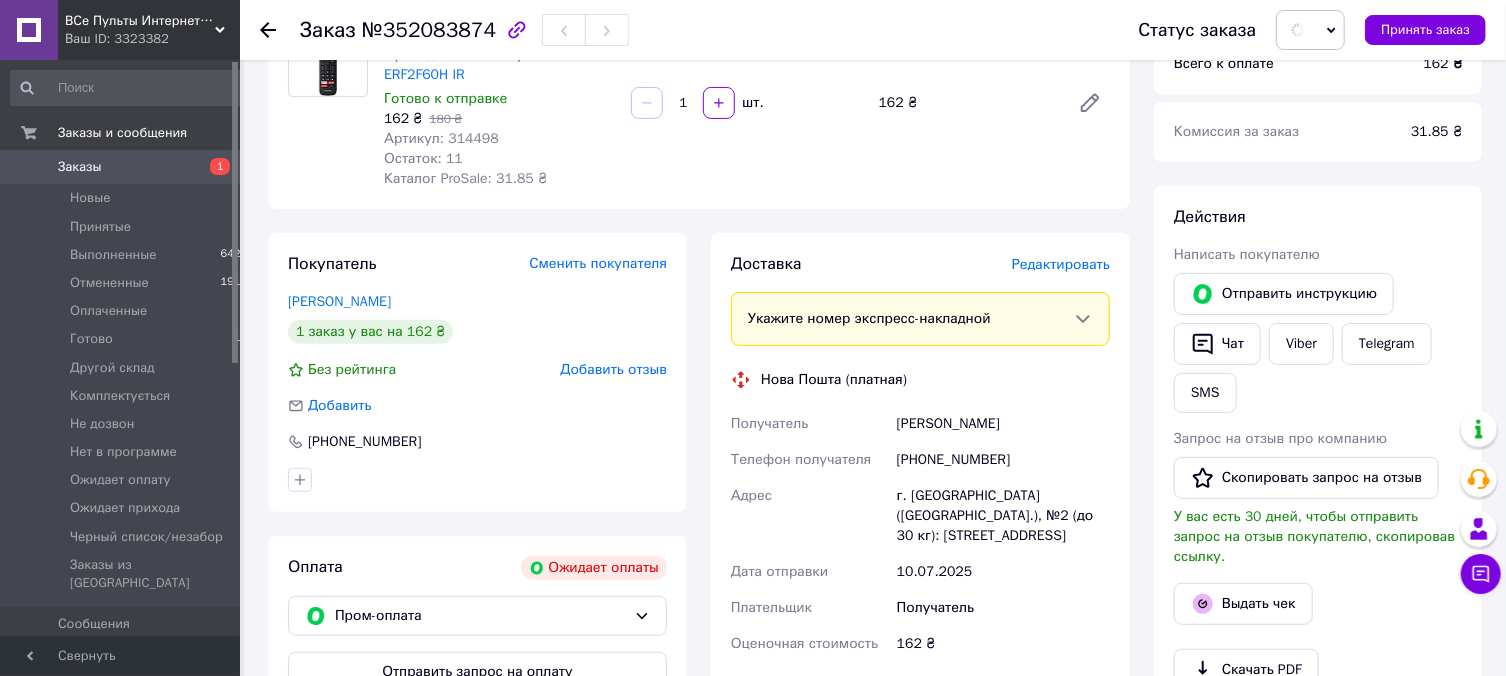 click on "Артикул: 314498" at bounding box center (441, 138) 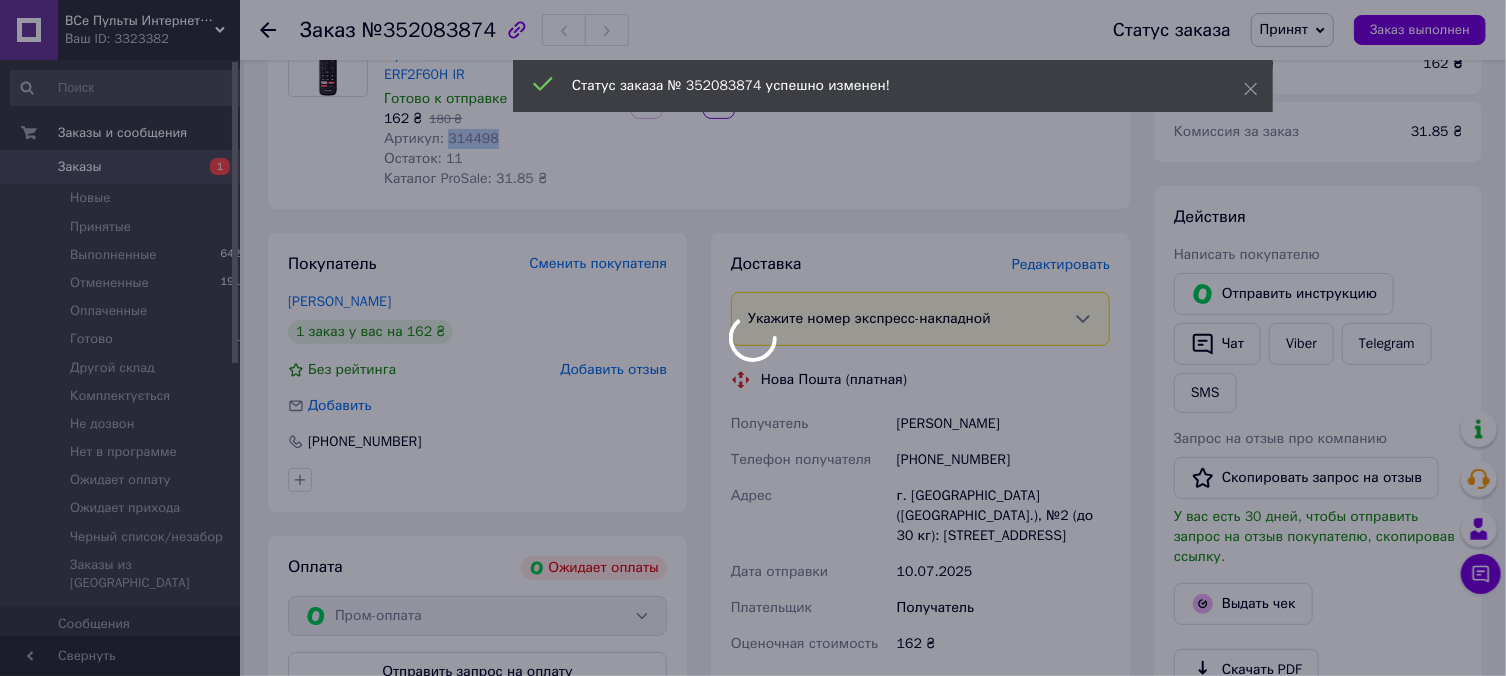 copy on "314498" 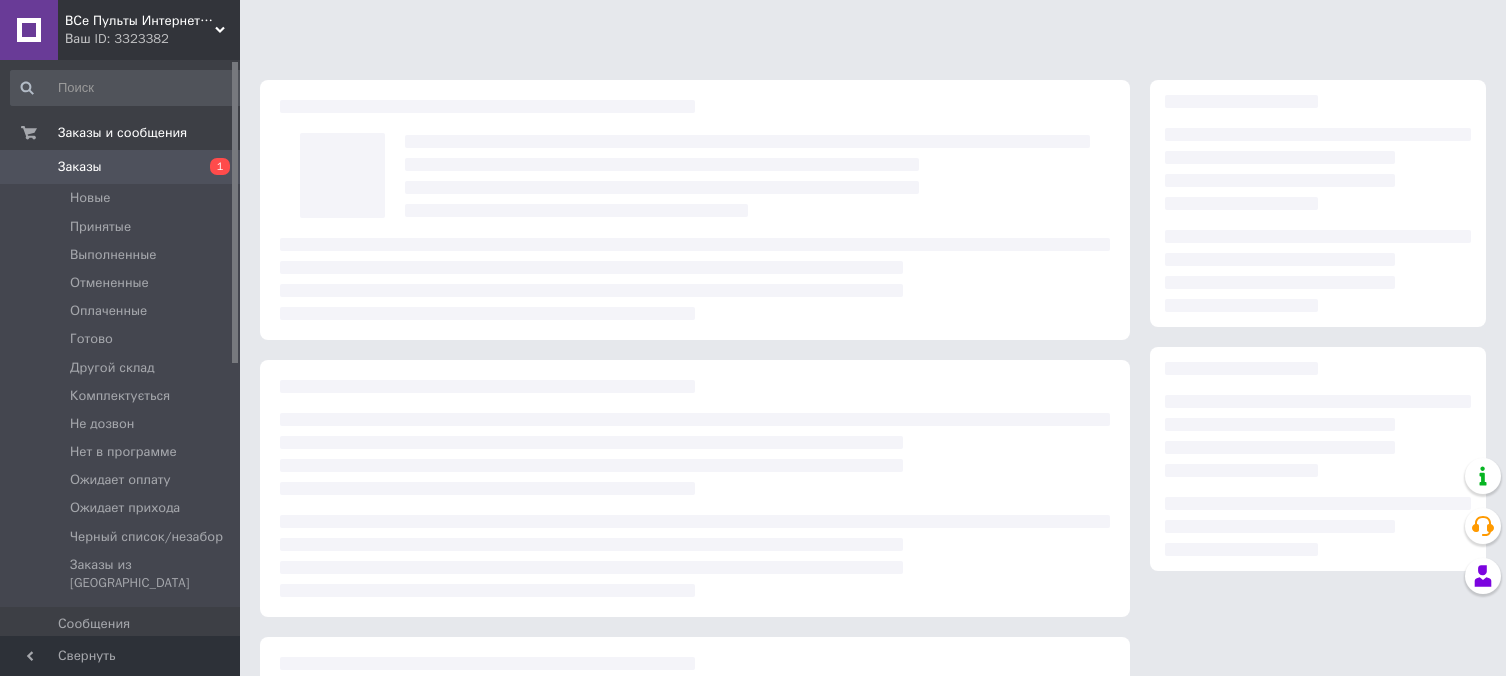 scroll, scrollTop: 0, scrollLeft: 0, axis: both 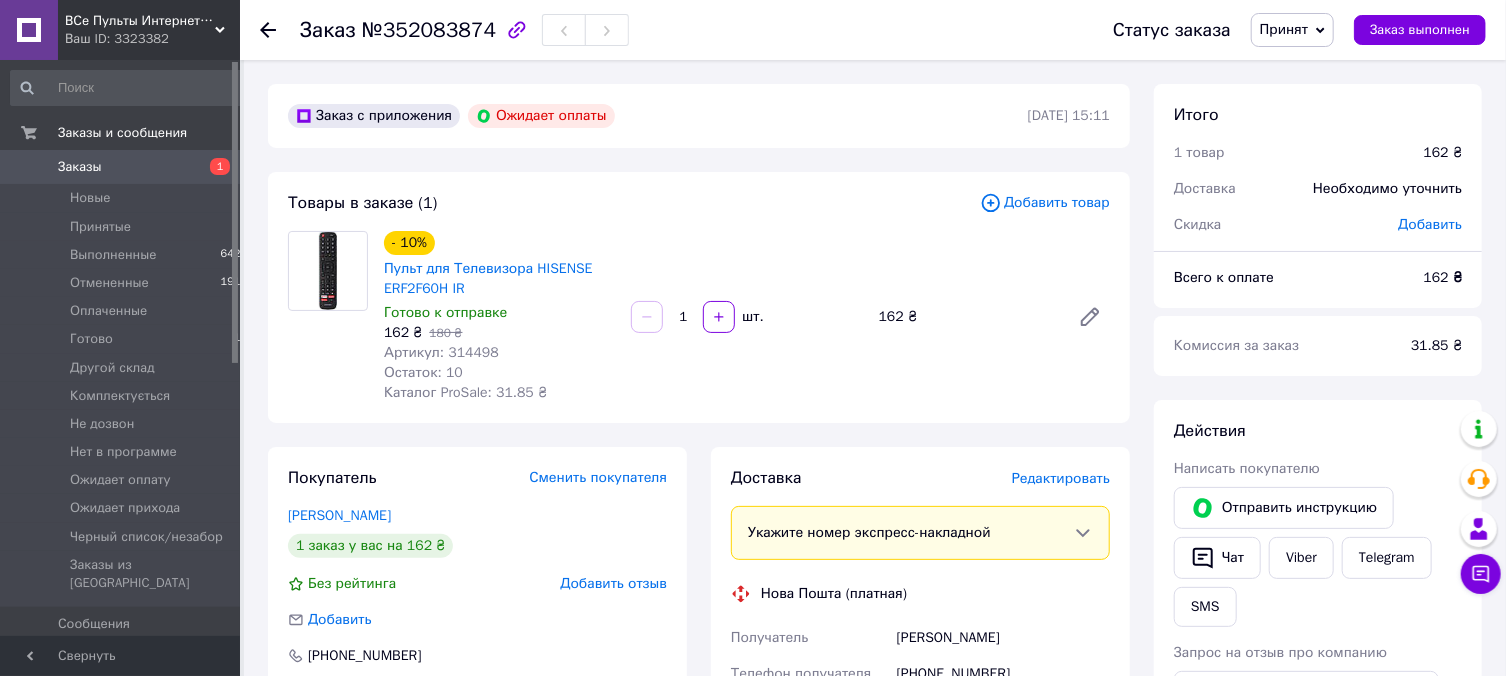 click on "Заказы 1" at bounding box center (129, 167) 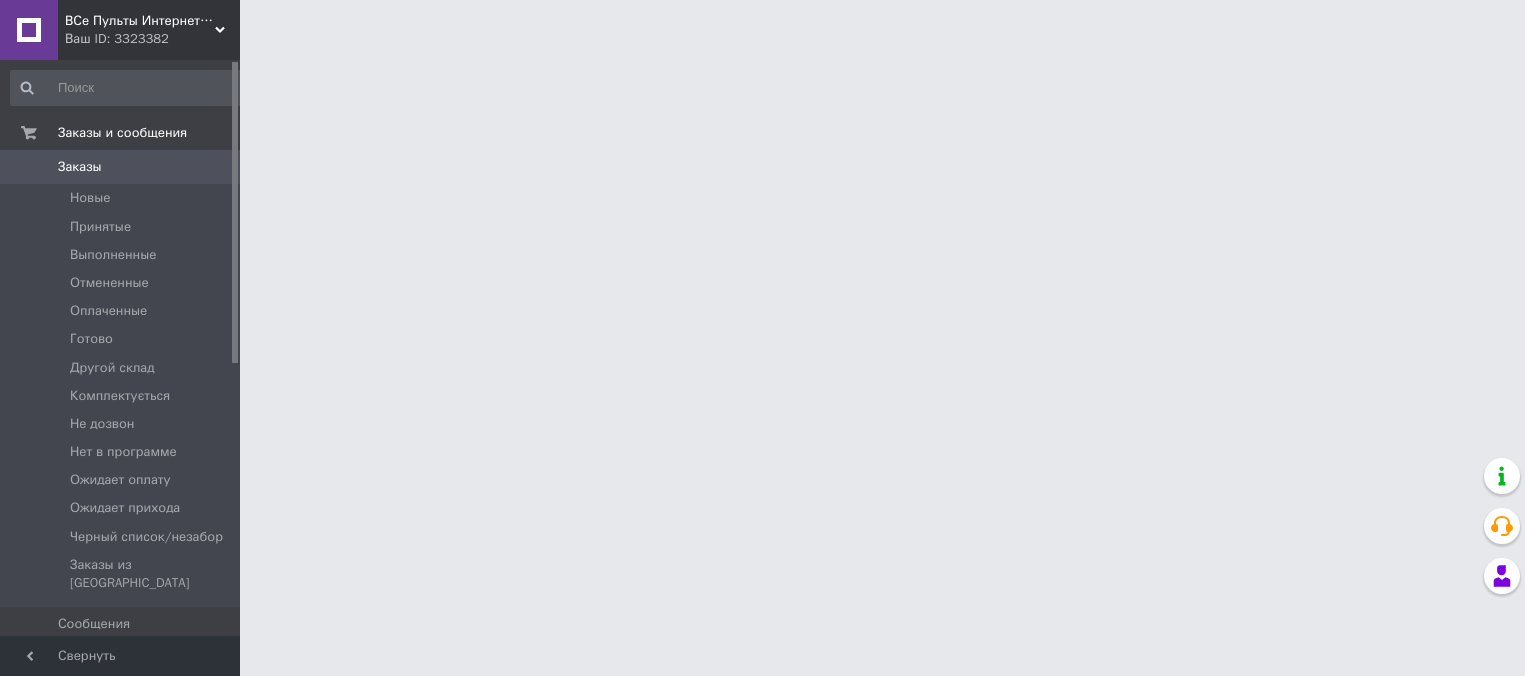 scroll, scrollTop: 0, scrollLeft: 0, axis: both 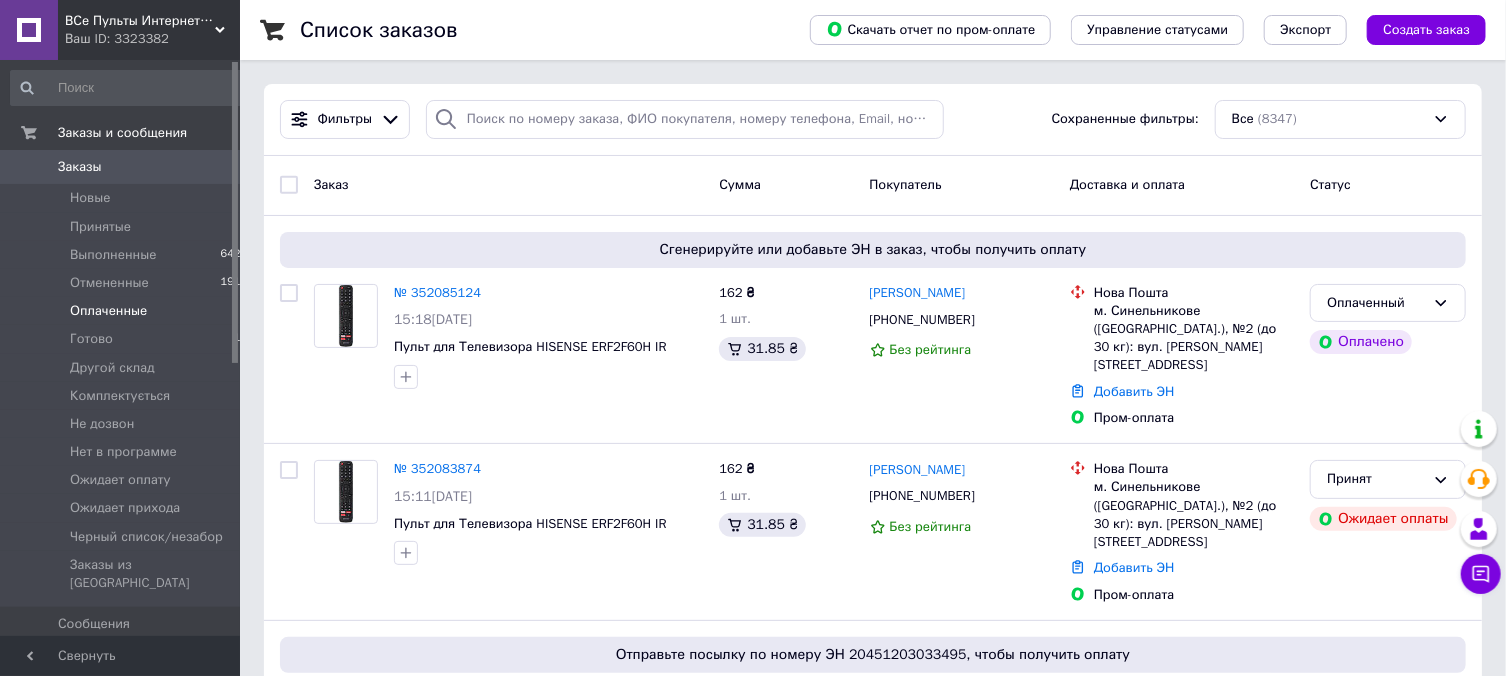 click on "Оплаченные 1" at bounding box center [129, 311] 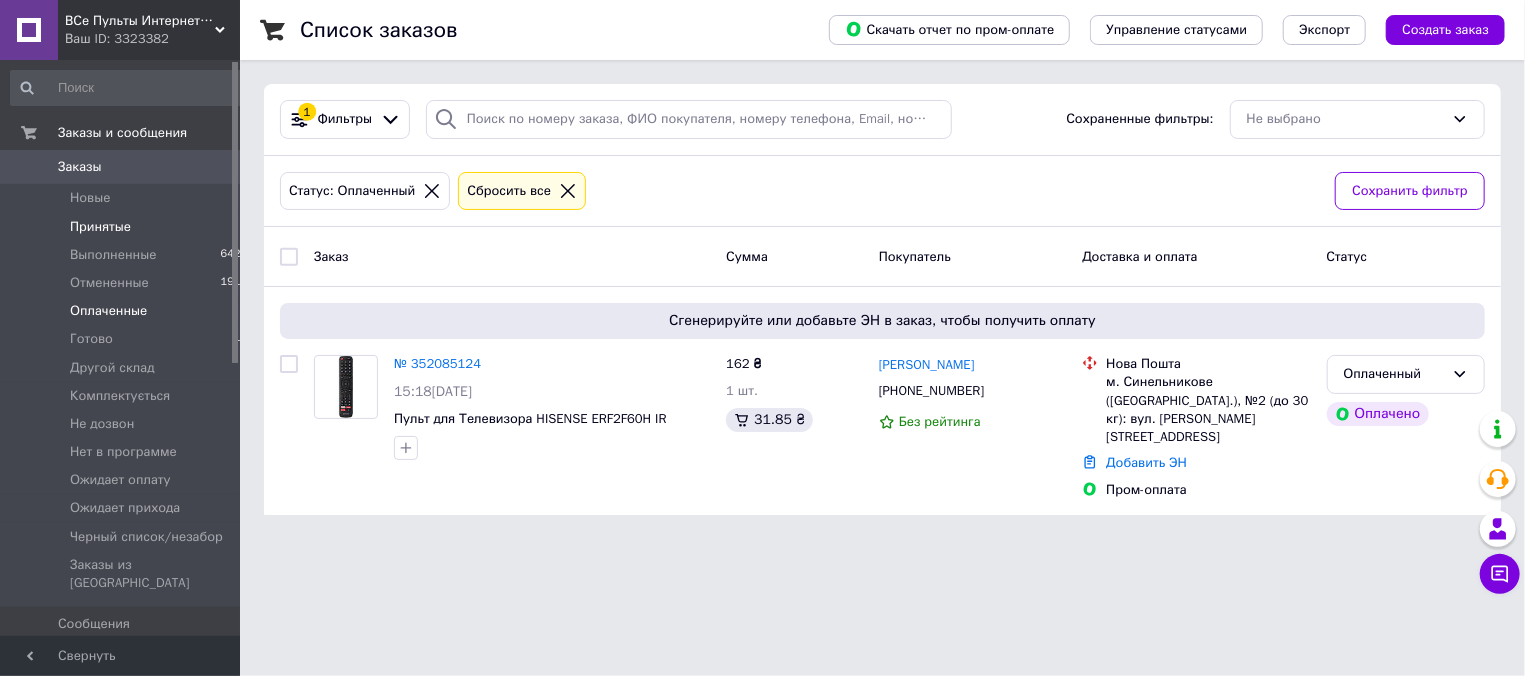 click on "Принятые" at bounding box center (100, 227) 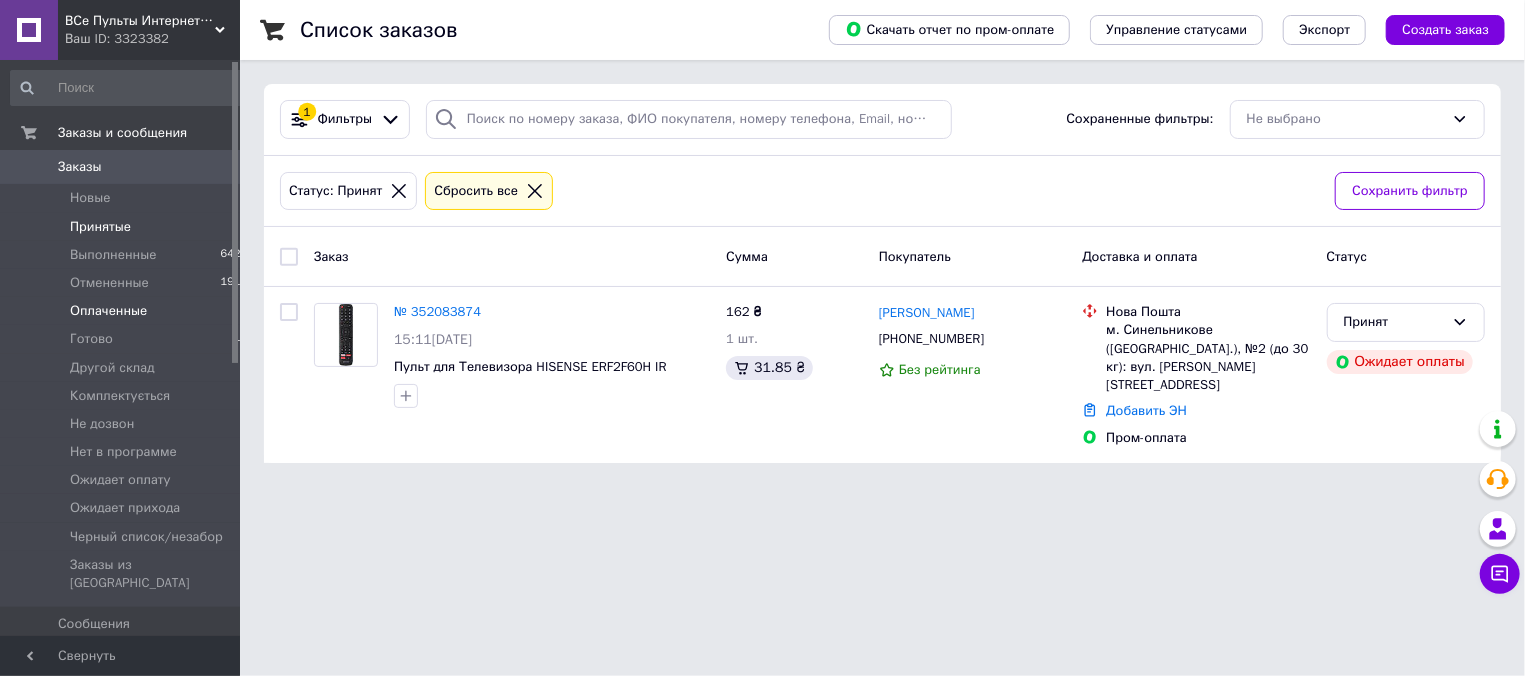 click on "Оплаченные 1" at bounding box center [129, 311] 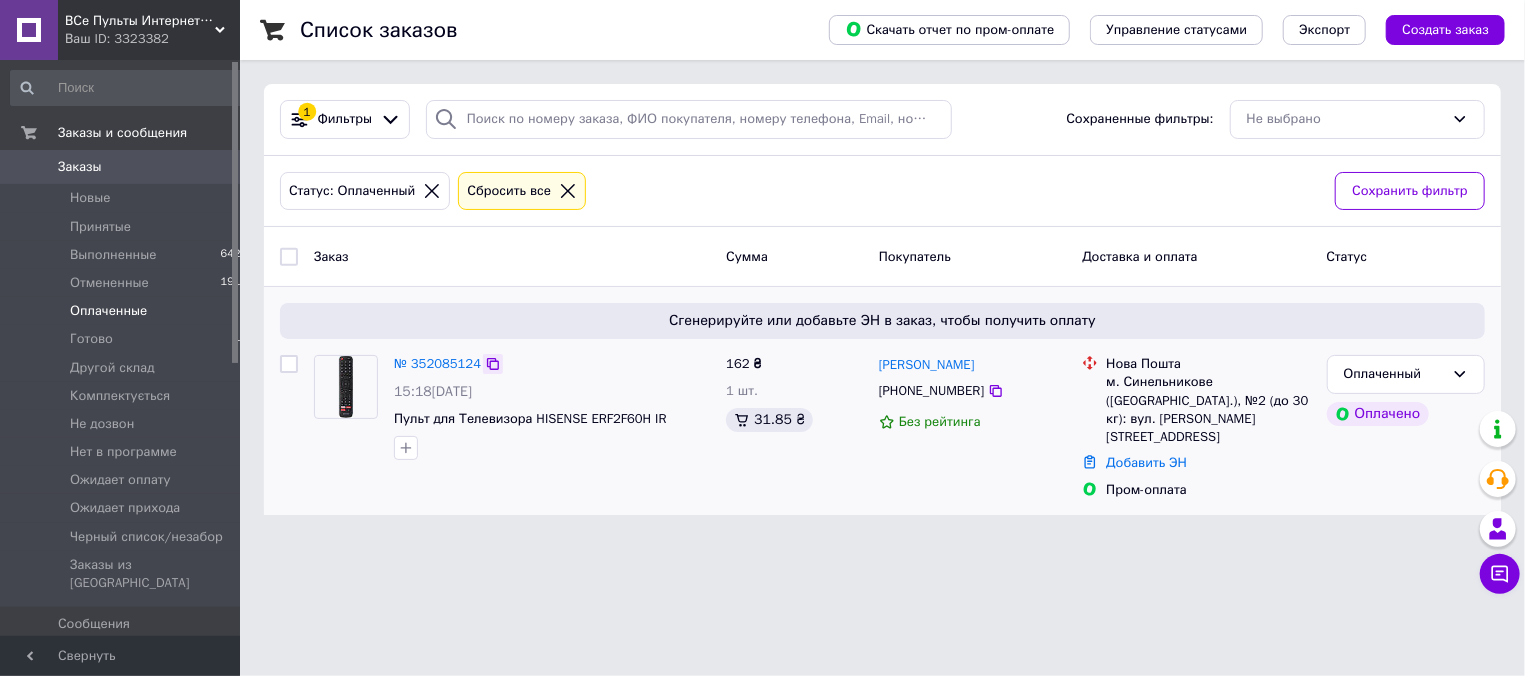 click 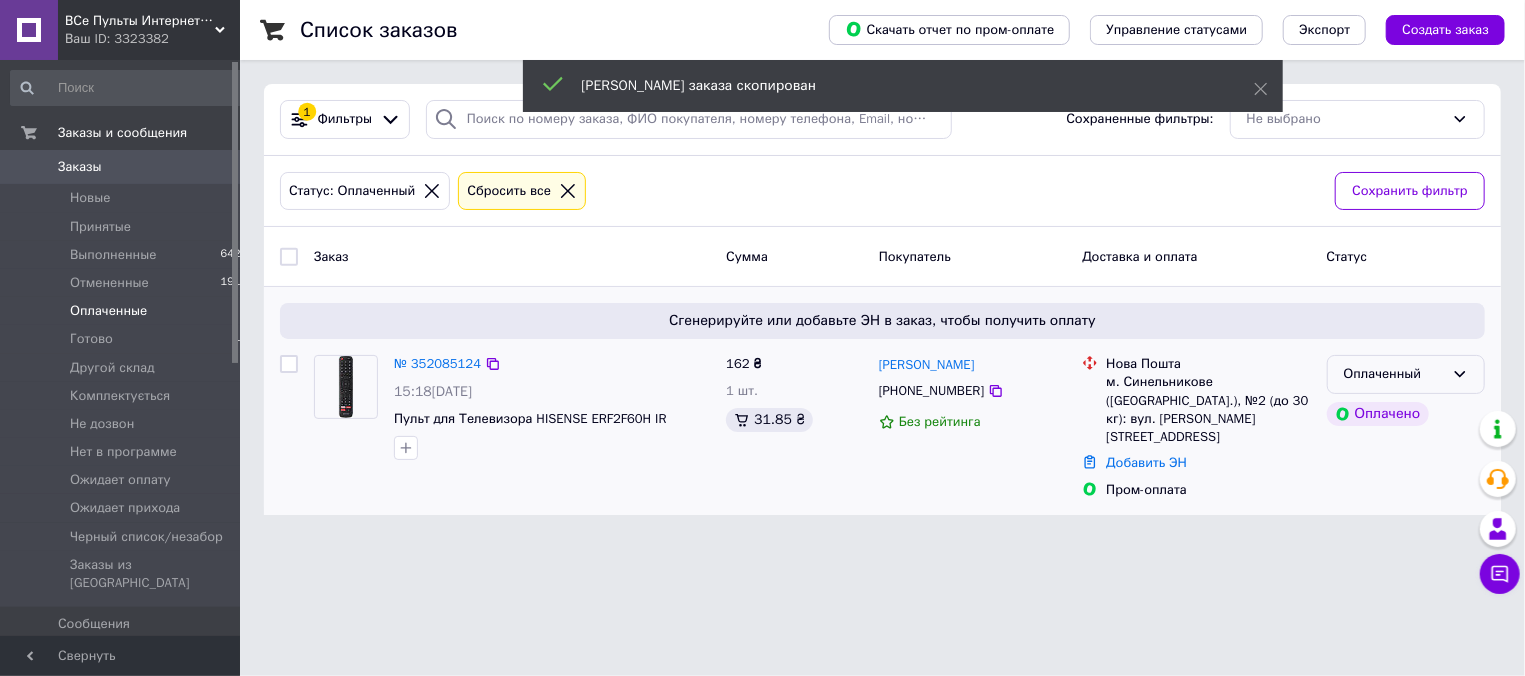 click on "Оплаченный" at bounding box center [1394, 374] 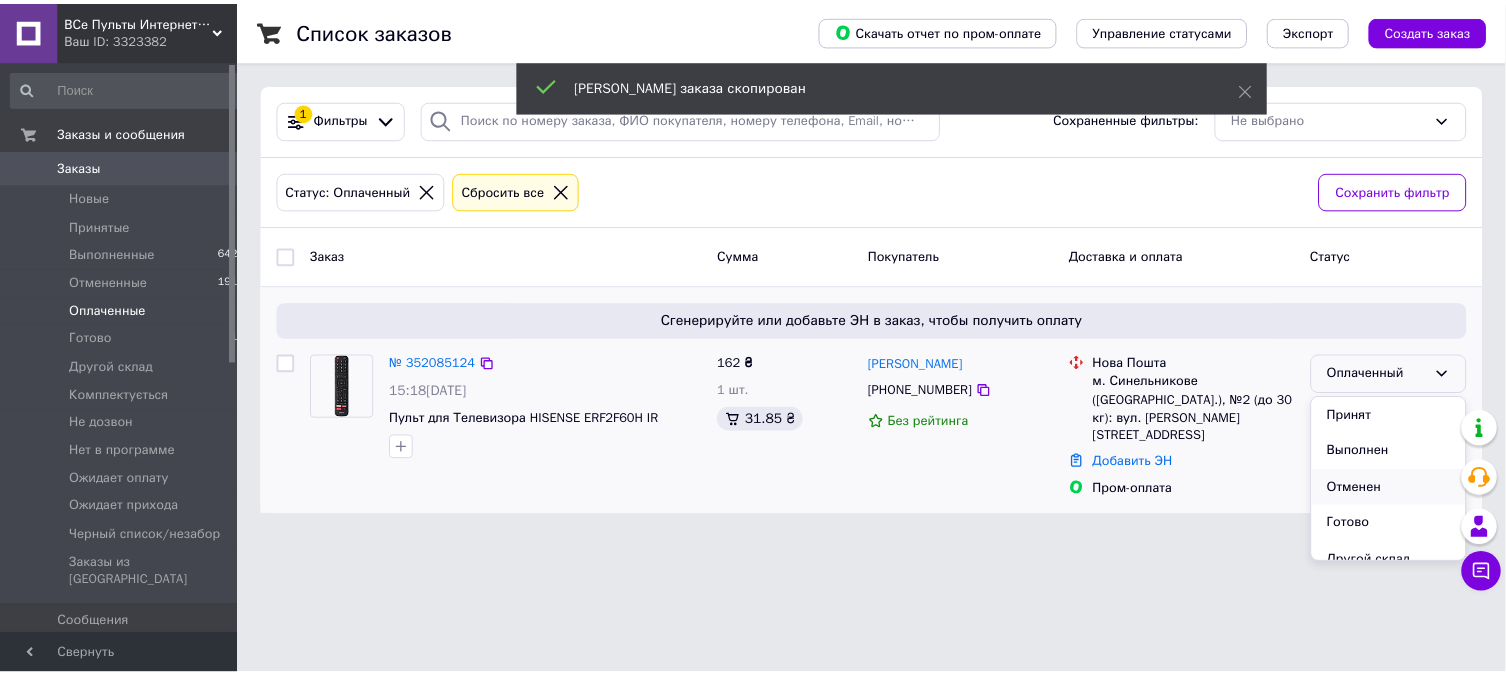 scroll, scrollTop: 107, scrollLeft: 0, axis: vertical 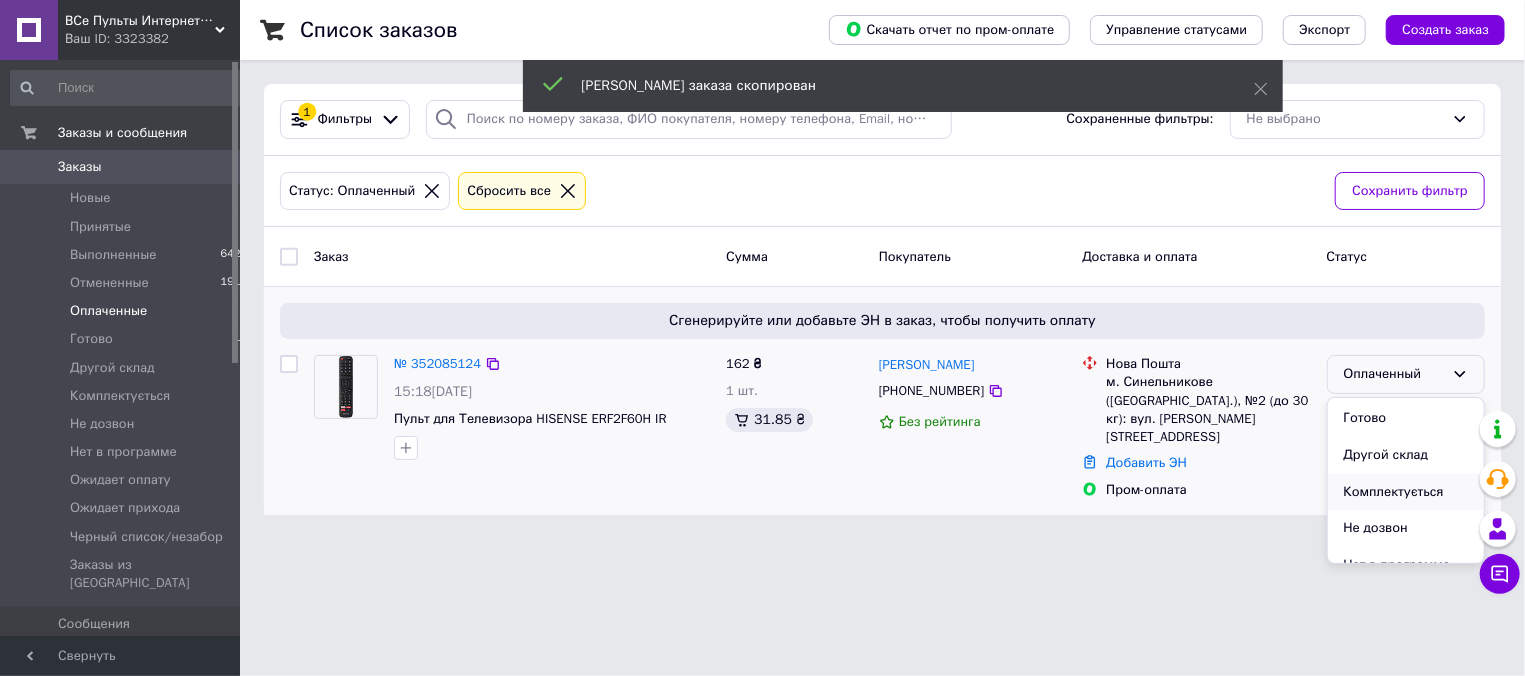 click on "Комплектується" at bounding box center [1406, 492] 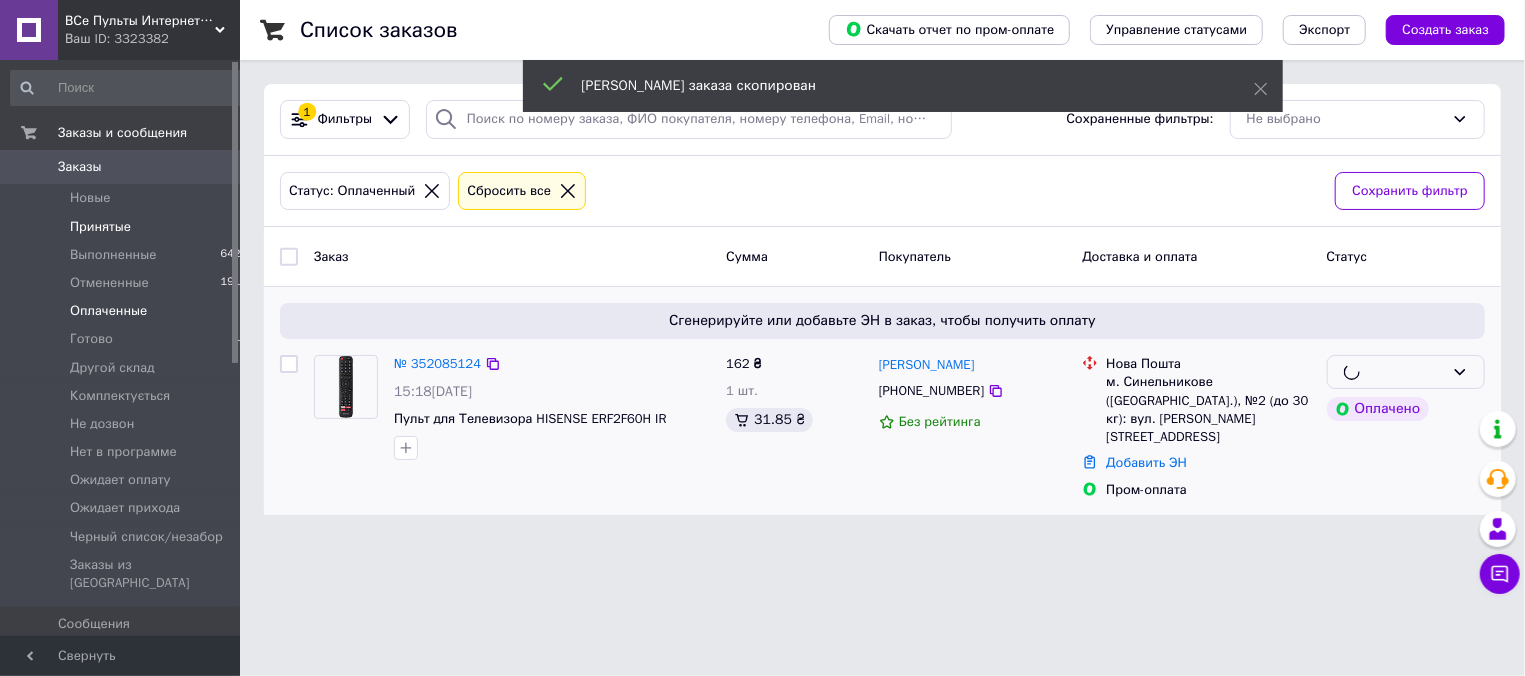 click on "Принятые 1" at bounding box center [129, 227] 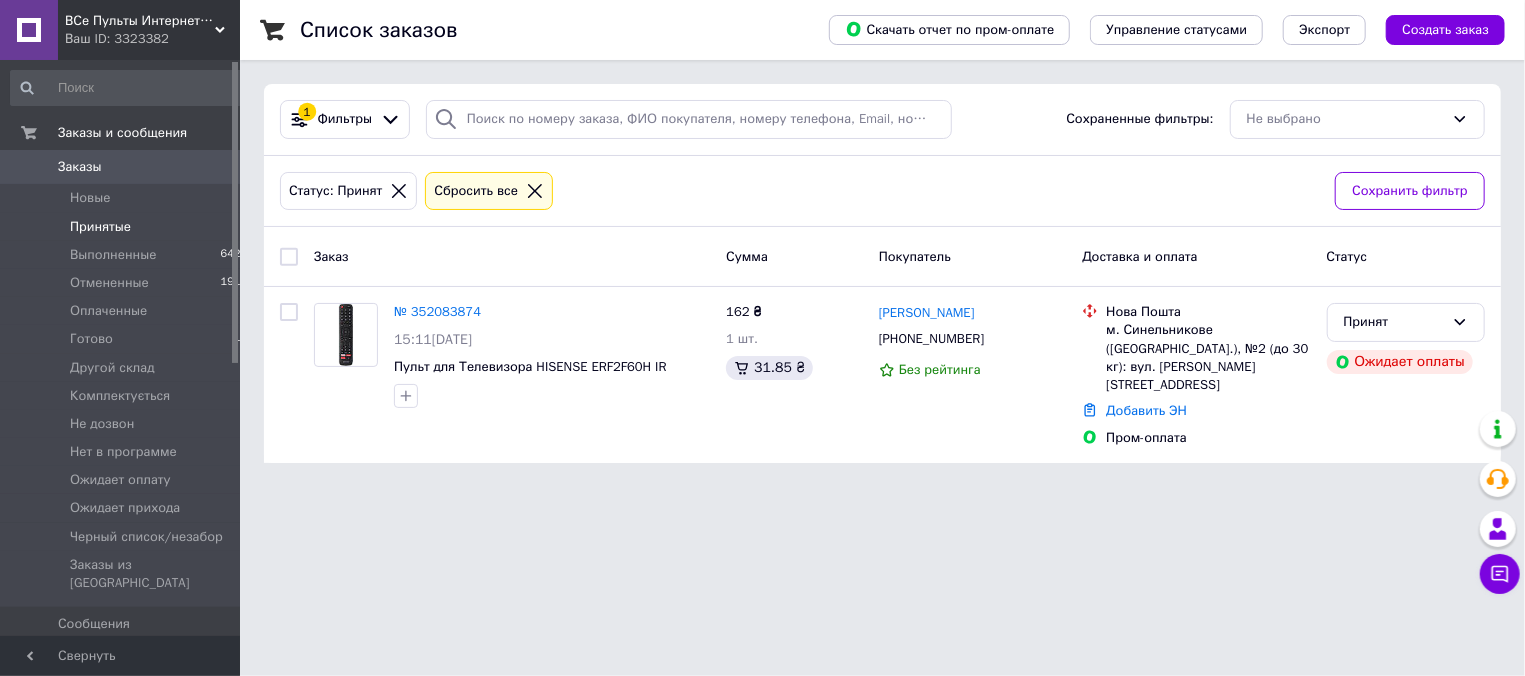 click on "Принятые 1" at bounding box center (129, 227) 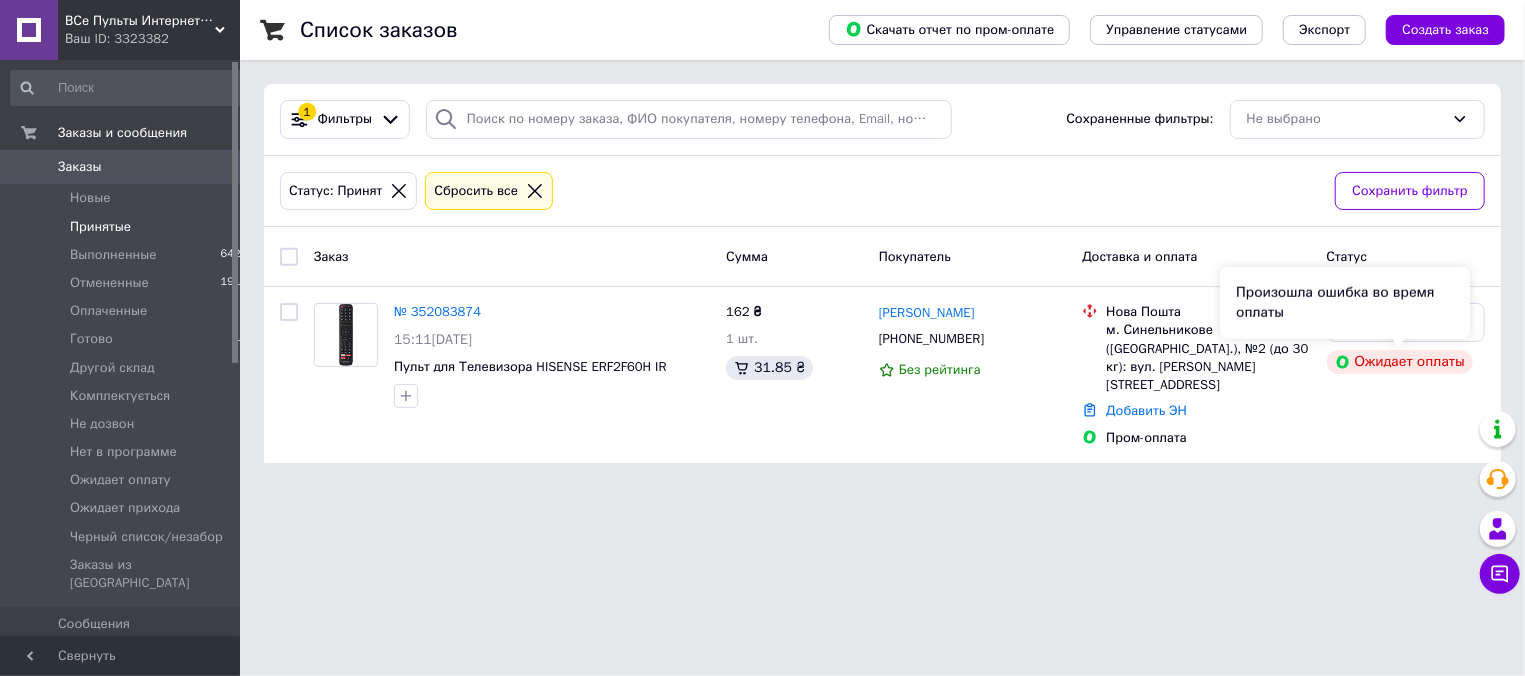 click on "Произошла ошибка во время оплаты" at bounding box center [1345, 303] 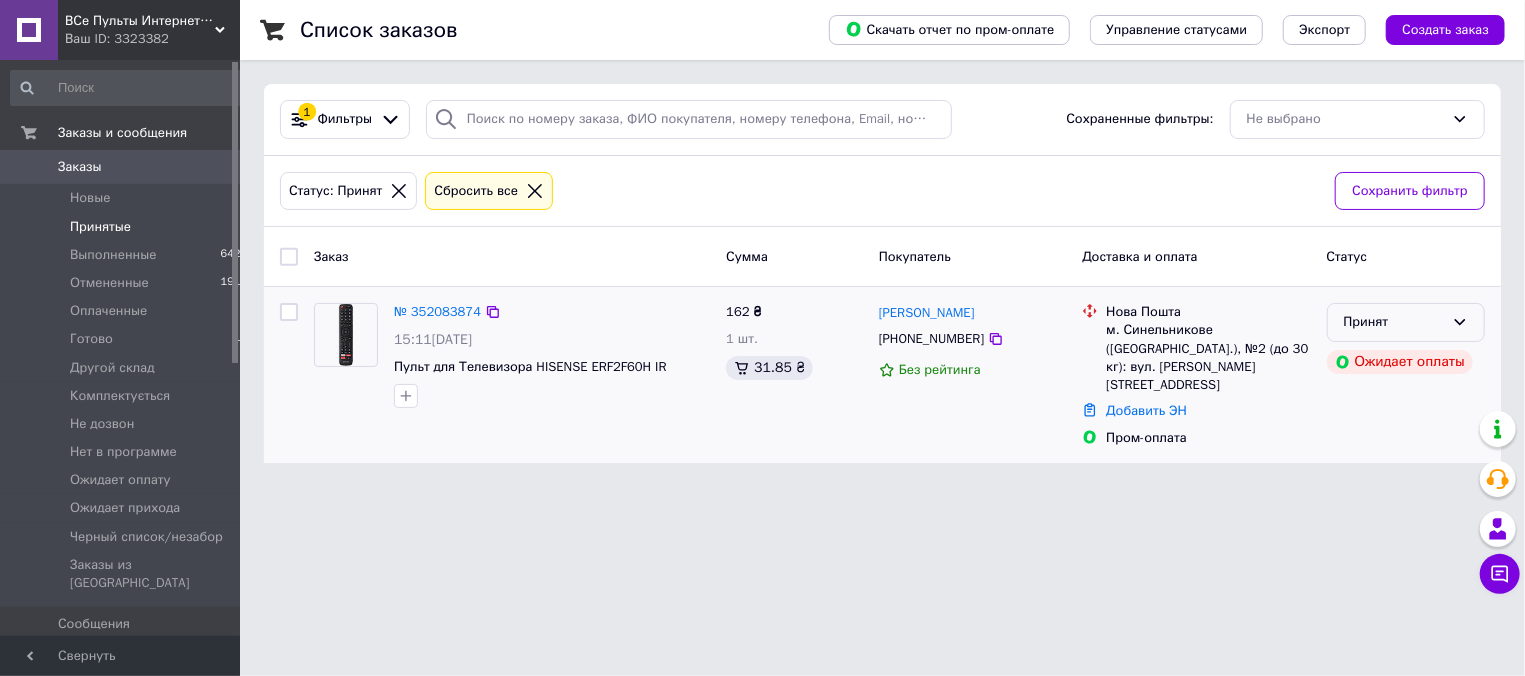 click 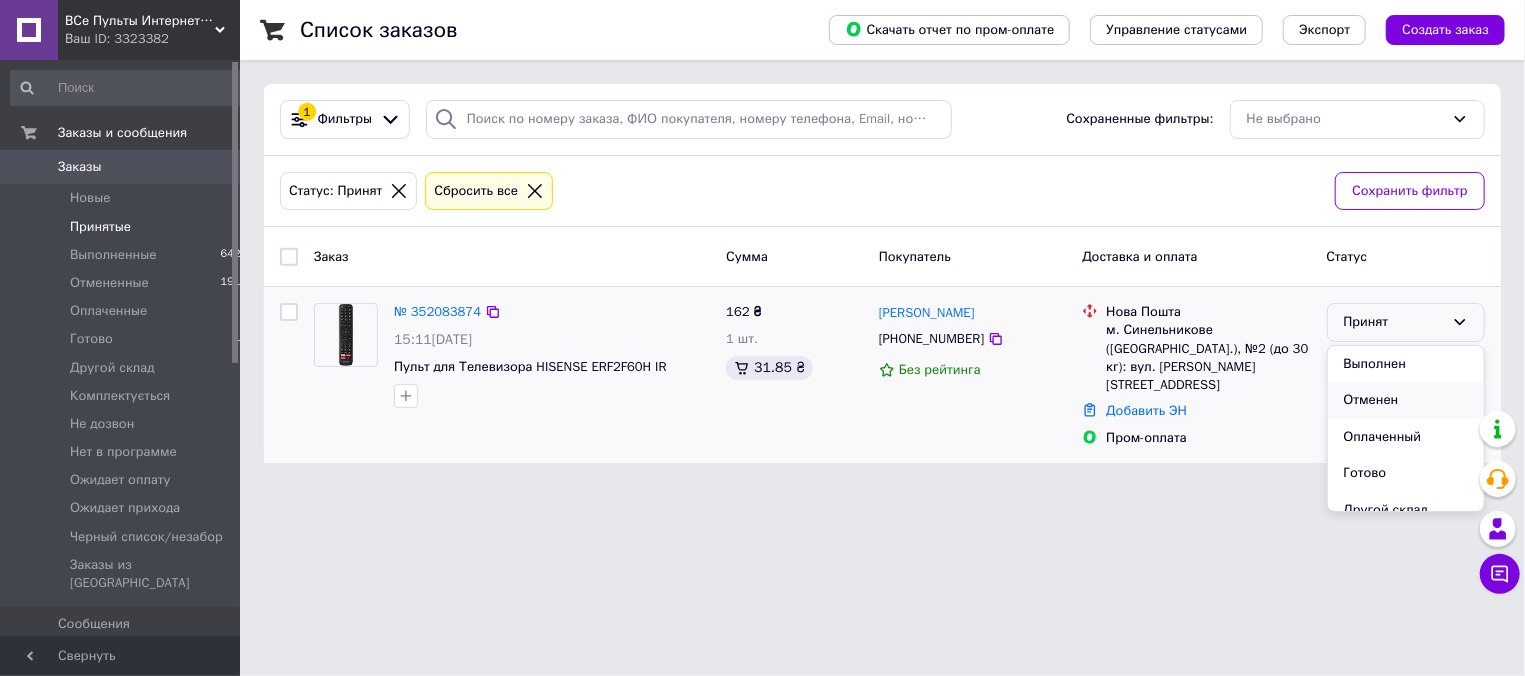 click on "Отменен" at bounding box center [1406, 400] 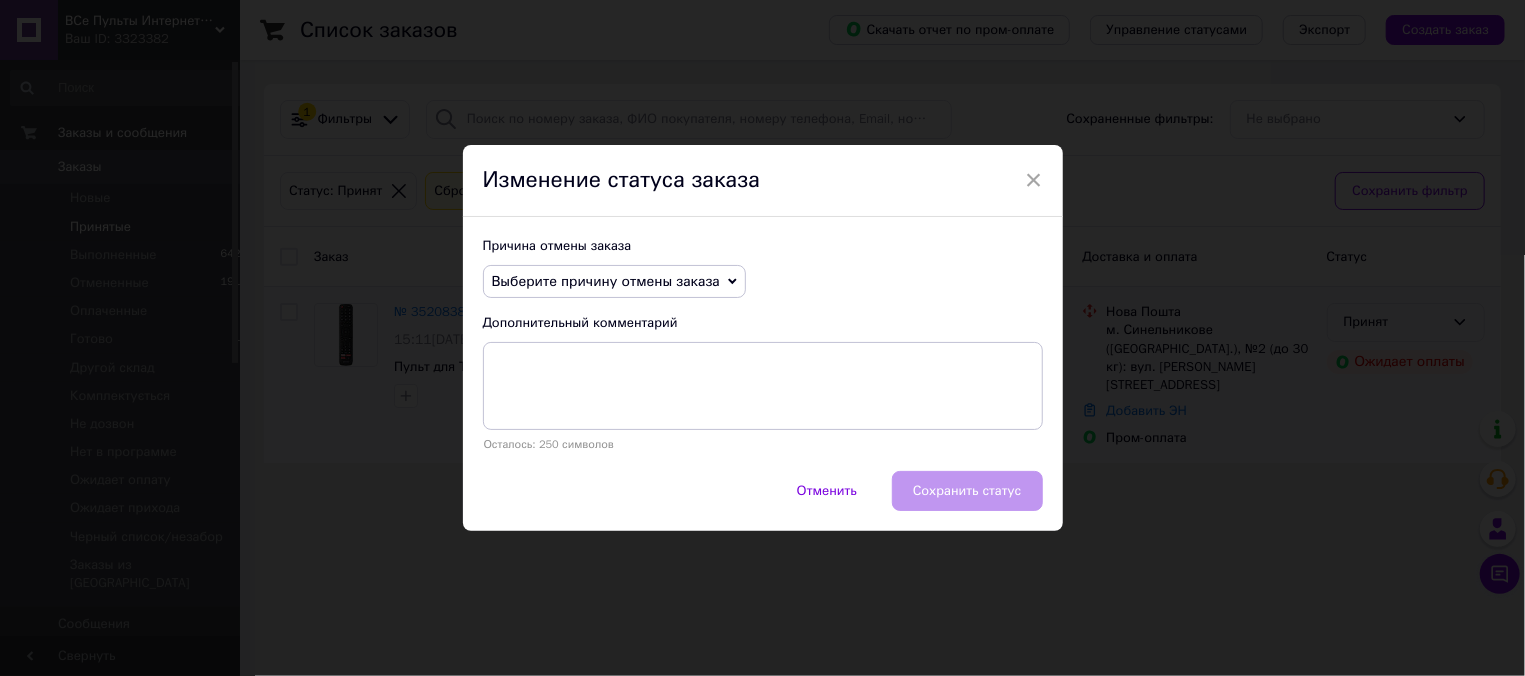 click on "Выберите причину отмены заказа" at bounding box center [614, 282] 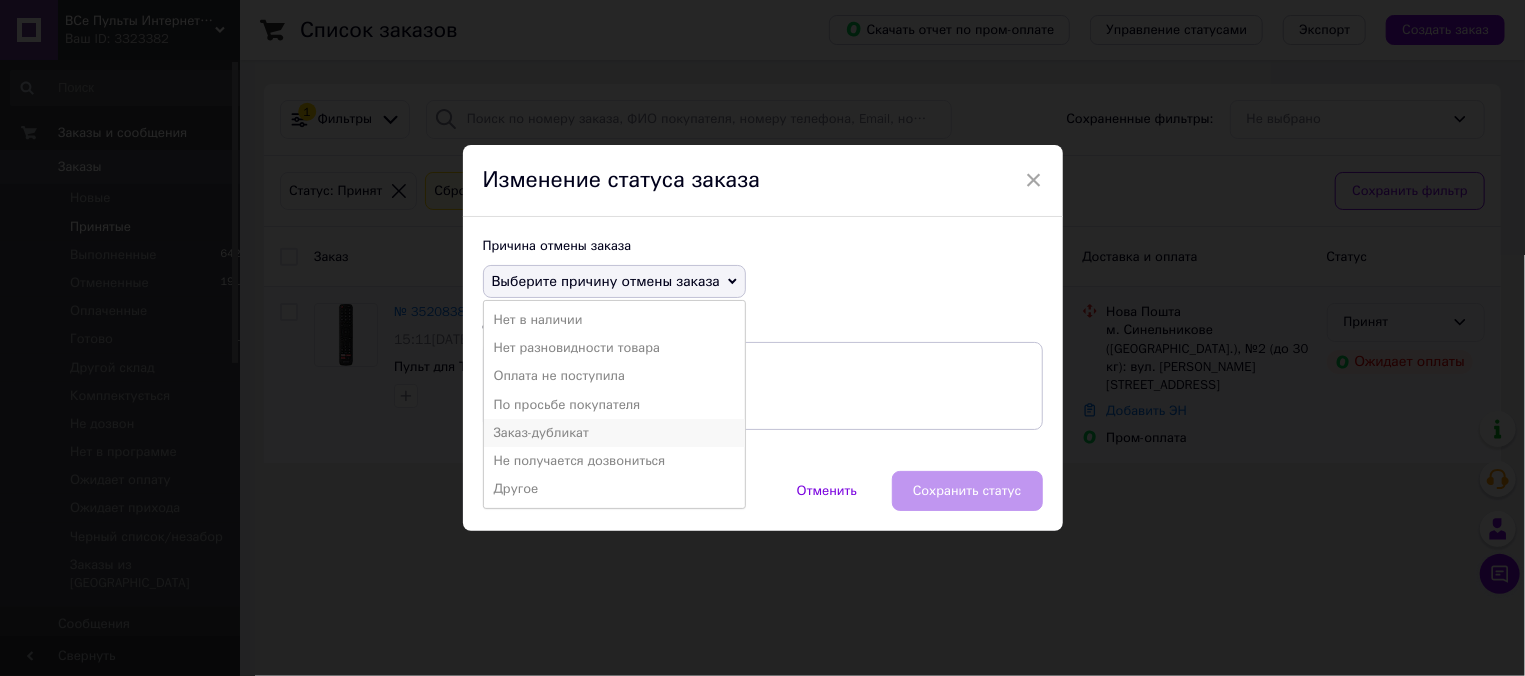 click on "Заказ-дубликат" at bounding box center (614, 433) 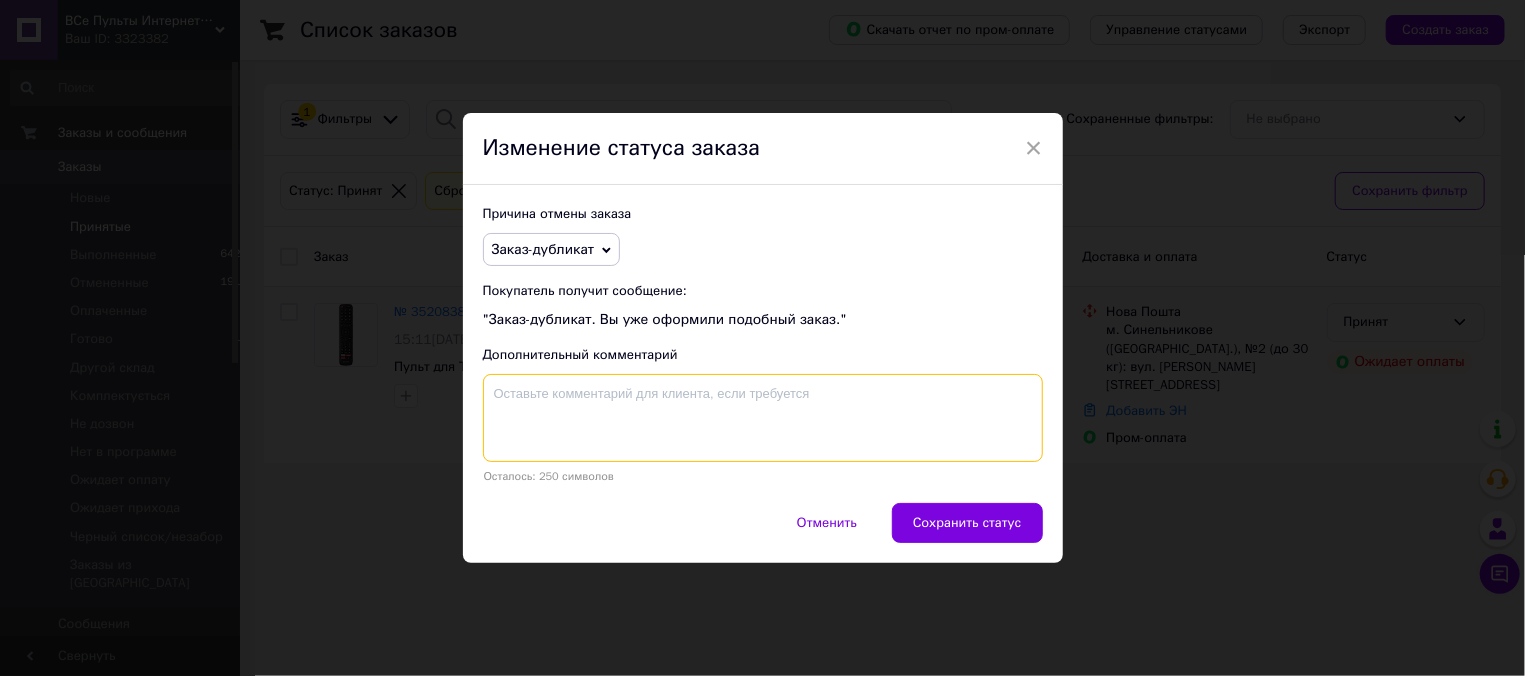 click at bounding box center [763, 418] 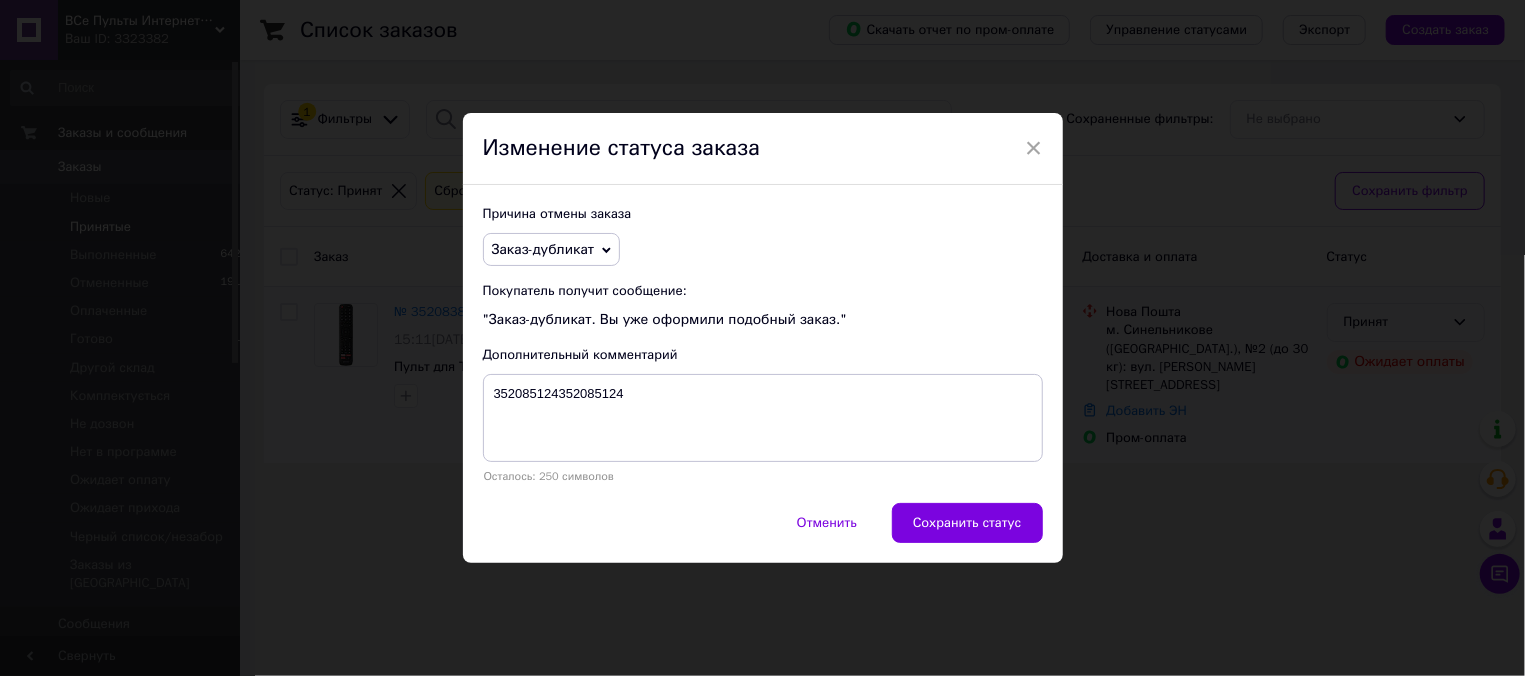 click on "× Изменение статуса заказа Причина отмены заказа Заказ-дубликат Нет в наличии Нет разновидности товара Оплата не поступила По просьбе покупателя Не получается дозвониться Другое Покупатель получит сообщение: "Заказ-дубликат. Вы уже оформили подобный заказ." Дополнительный комментарий 352085124352085124 Осталось: 250 символов Отменить   Сохранить статус" at bounding box center (762, 338) 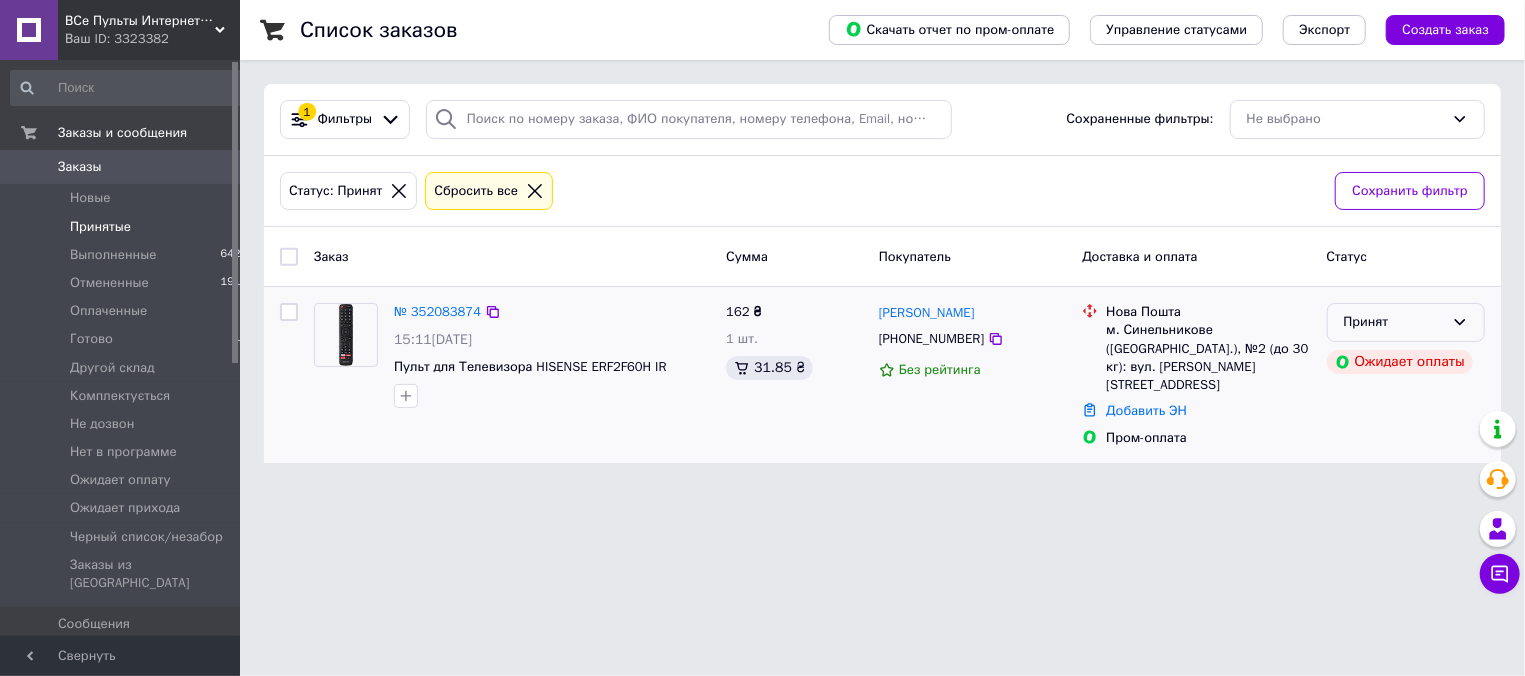 click on "Список заказов" at bounding box center (544, 30) 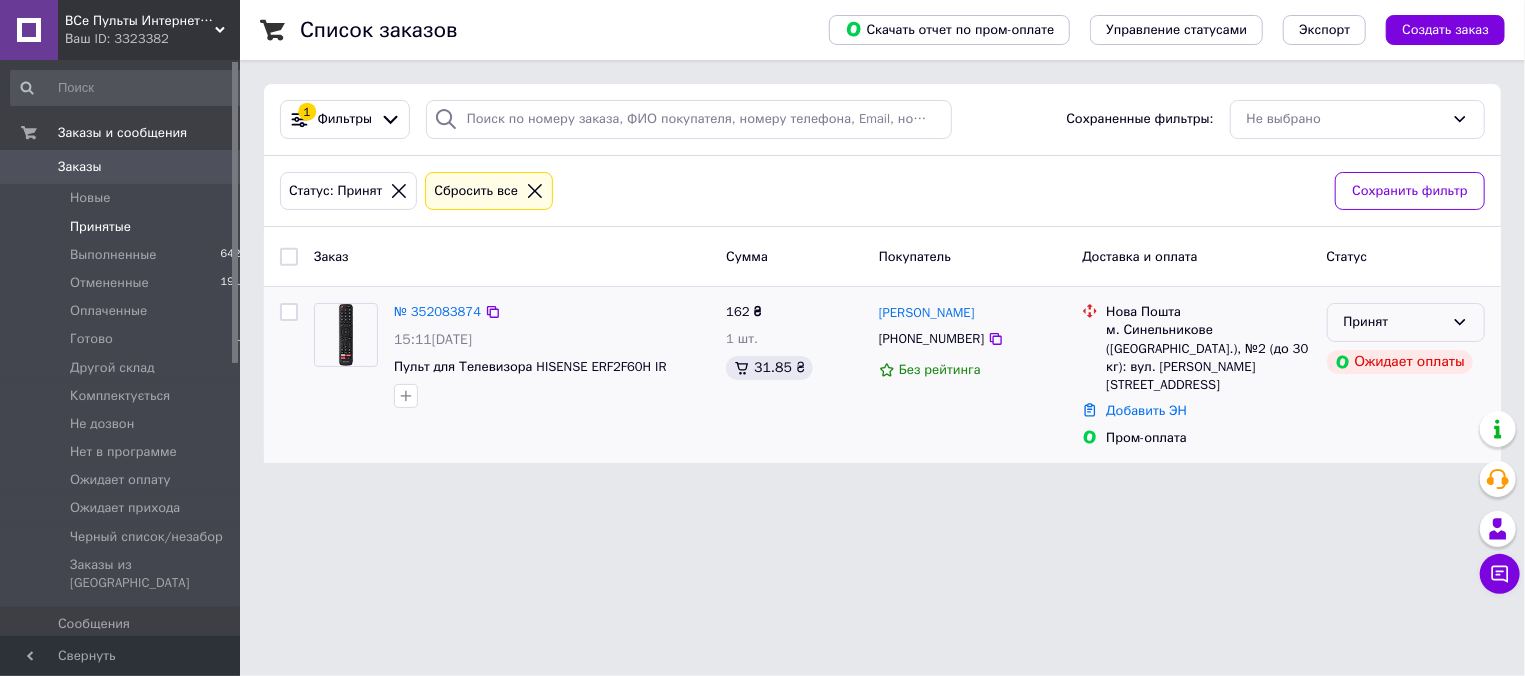 click on "Заказы" at bounding box center [80, 167] 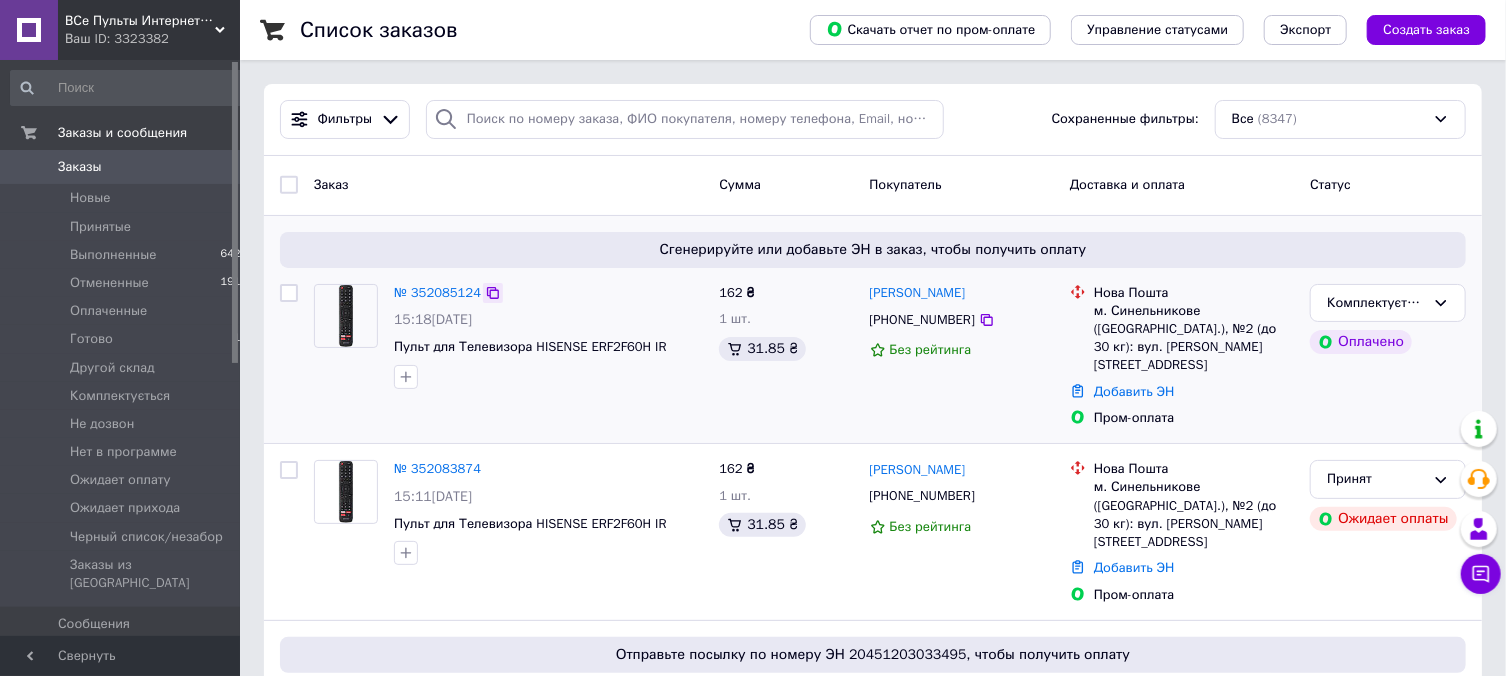click 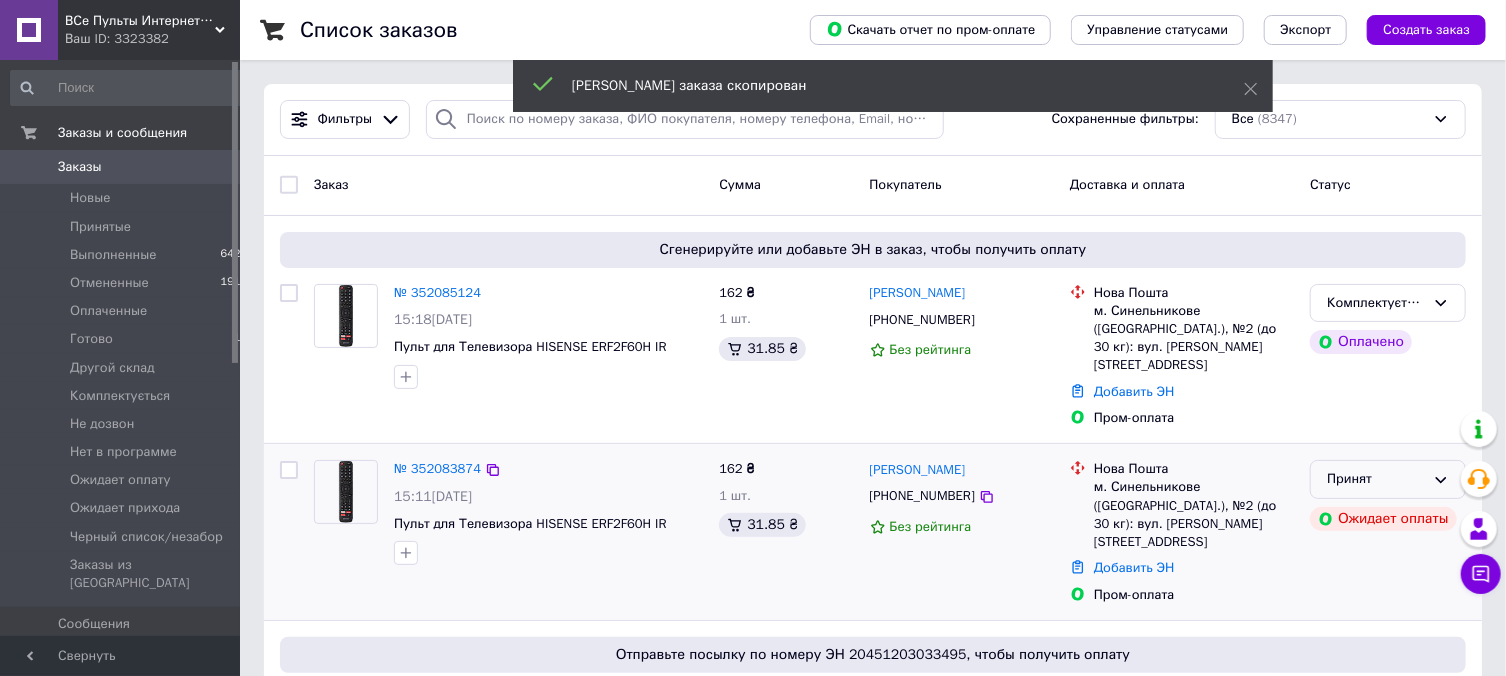 click on "Принят" at bounding box center [1376, 479] 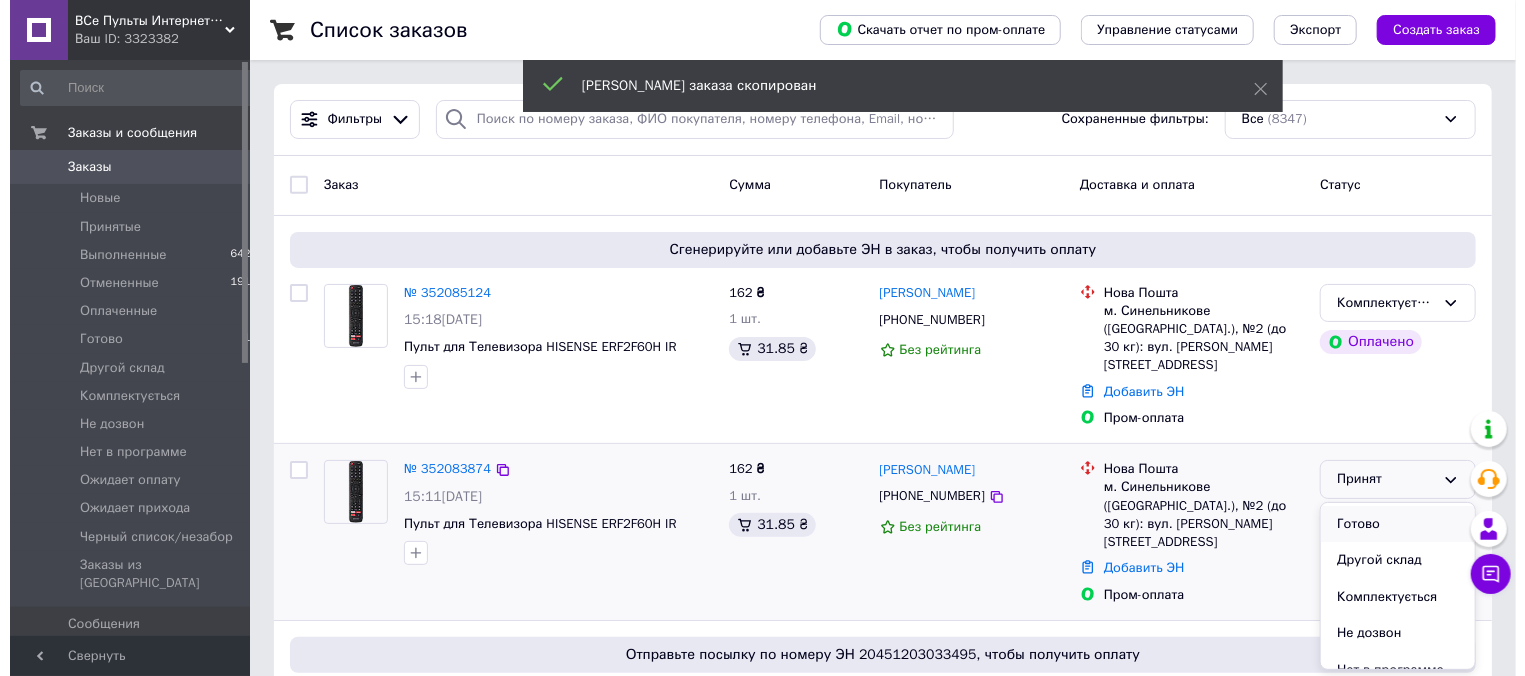 scroll, scrollTop: 0, scrollLeft: 0, axis: both 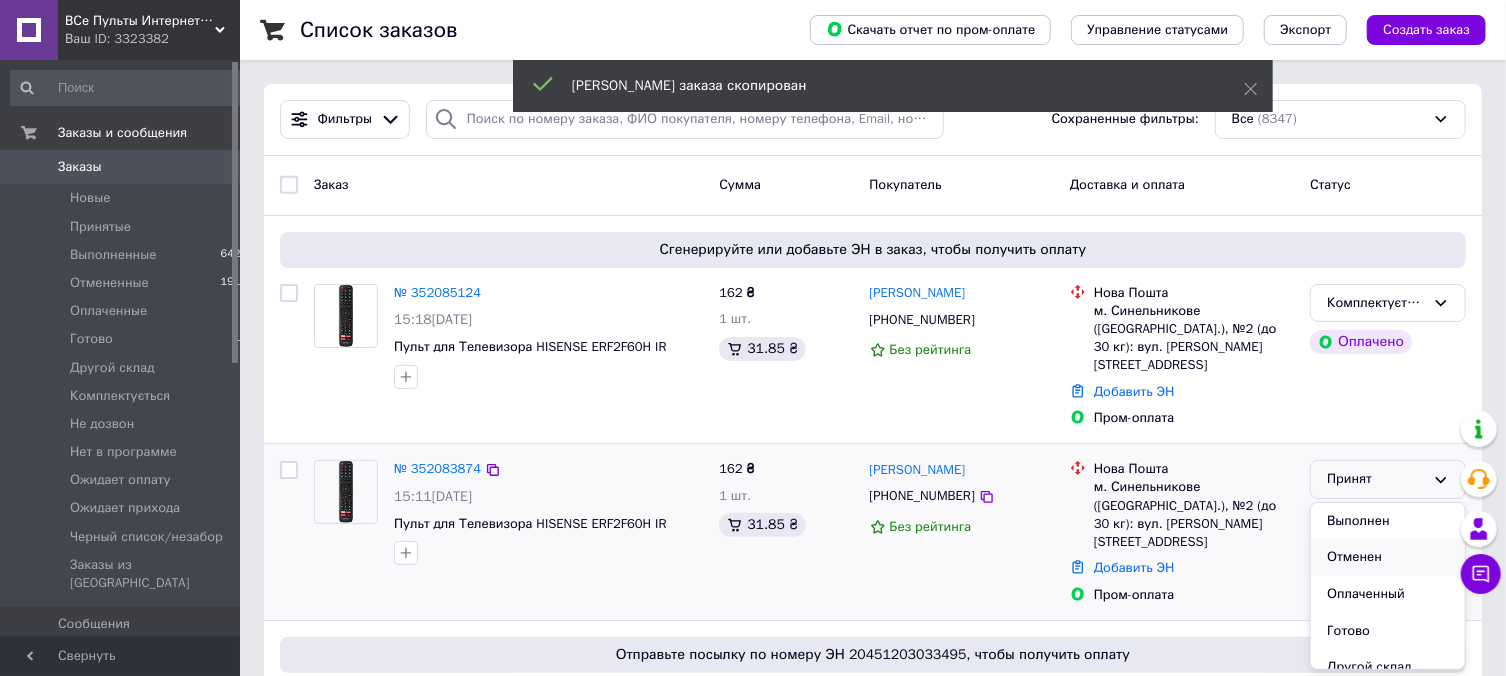 click on "Отменен" at bounding box center [1388, 557] 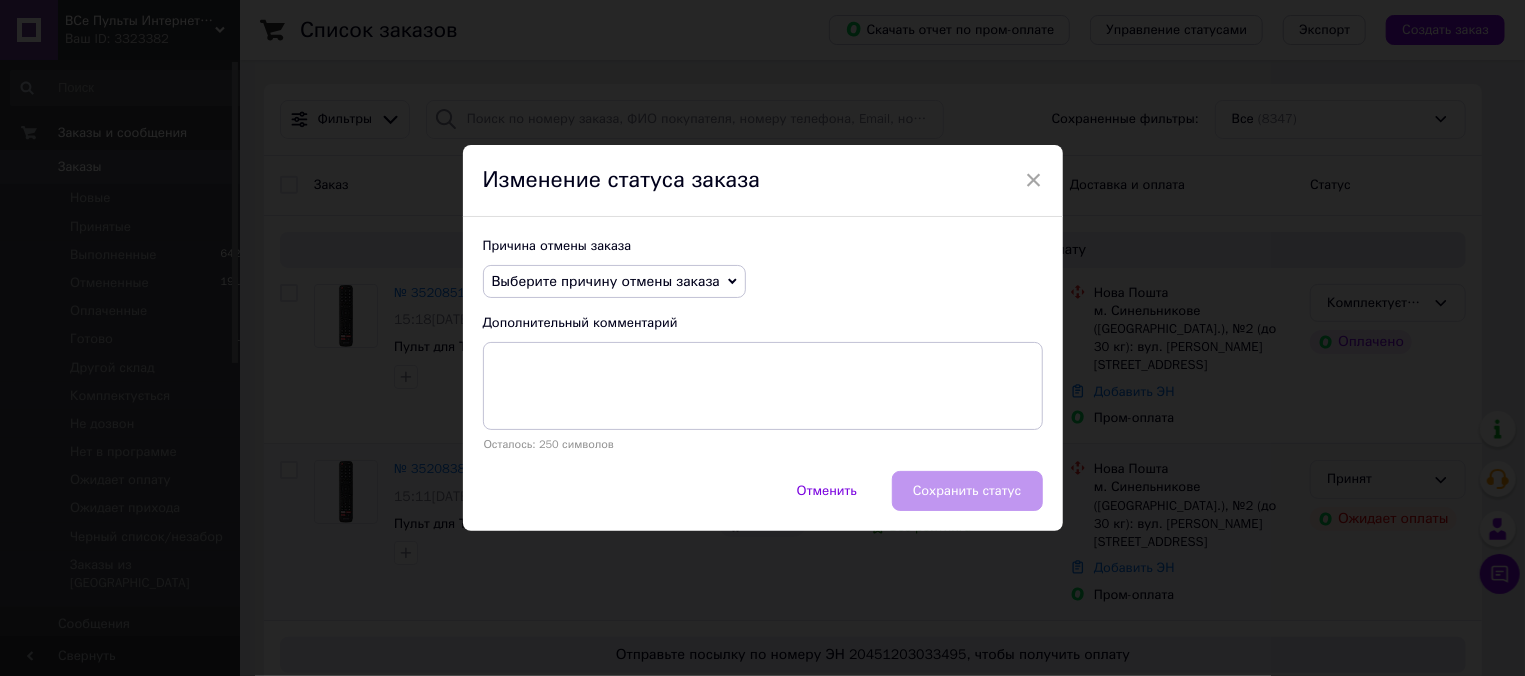 click on "Выберите причину отмены заказа" at bounding box center [606, 281] 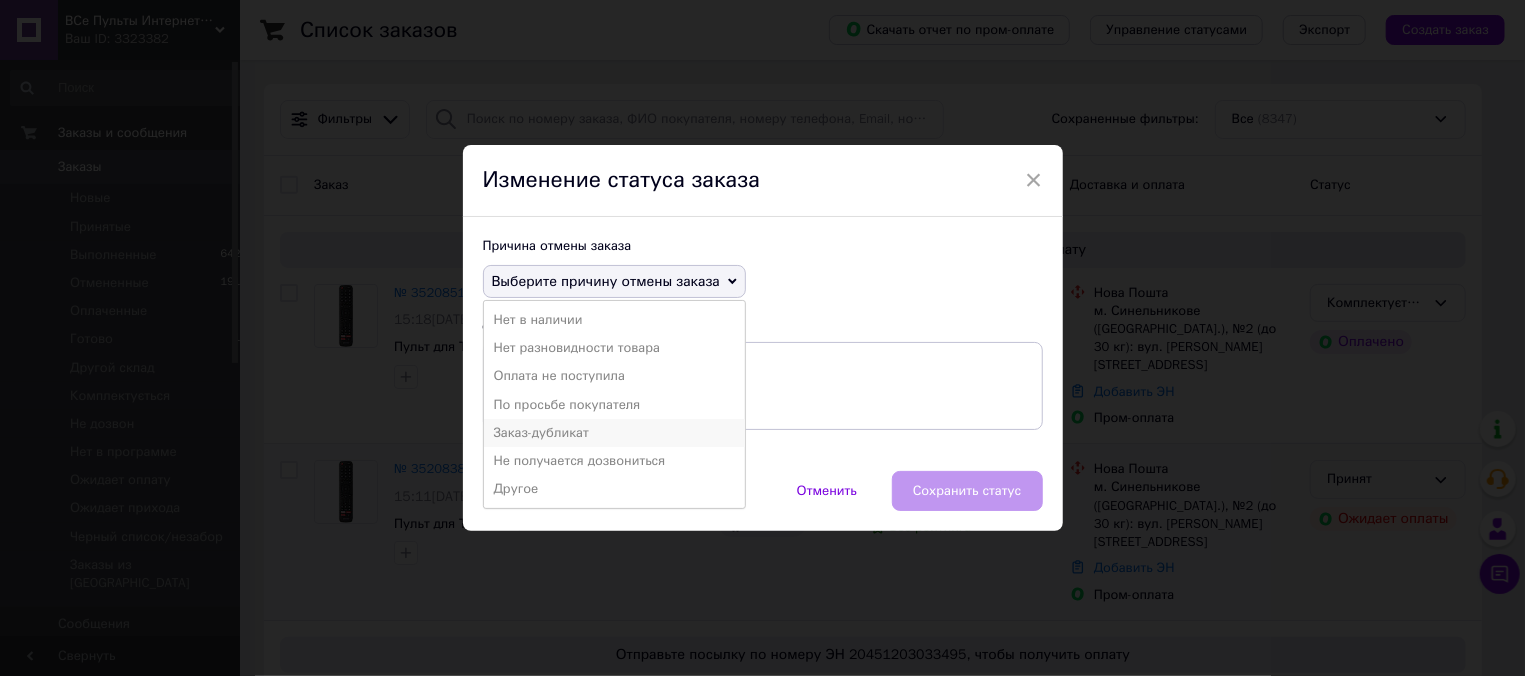click on "Заказ-дубликат" at bounding box center [614, 433] 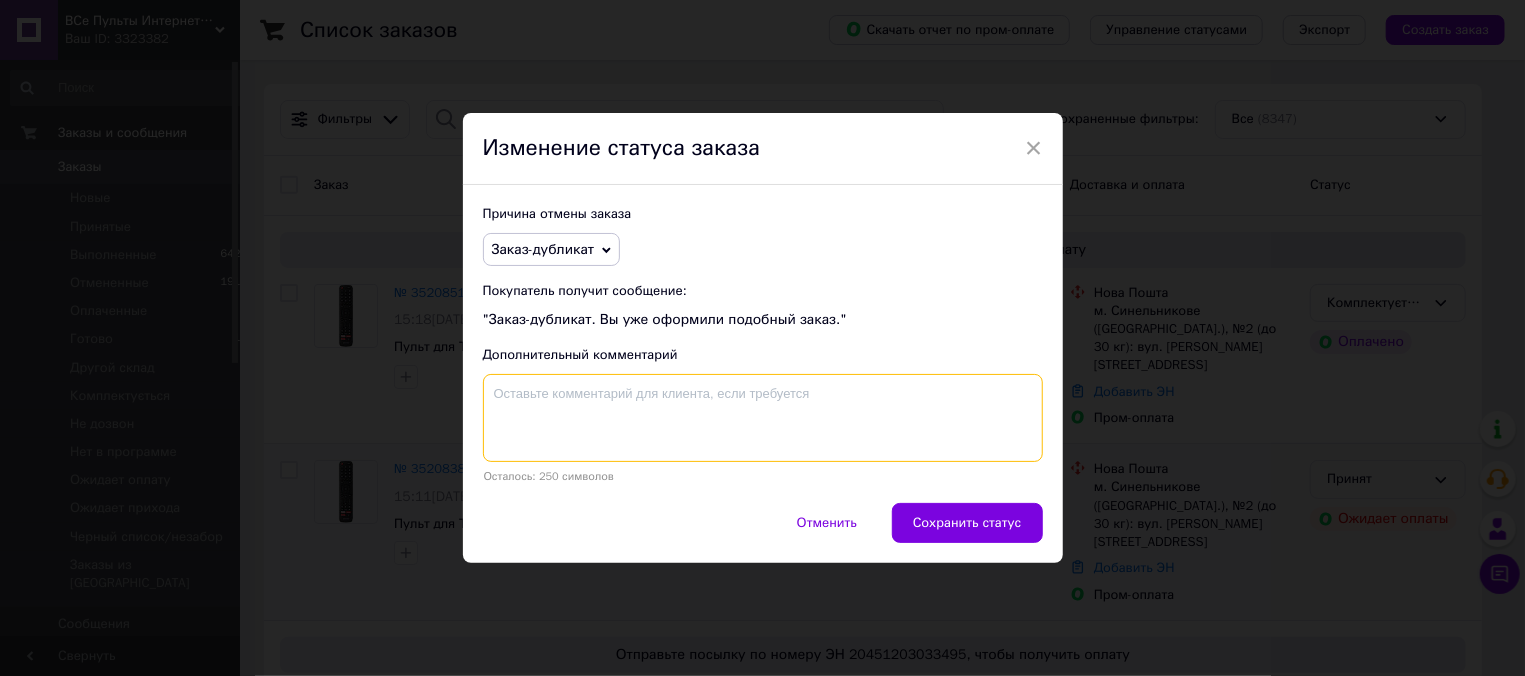 click at bounding box center (763, 418) 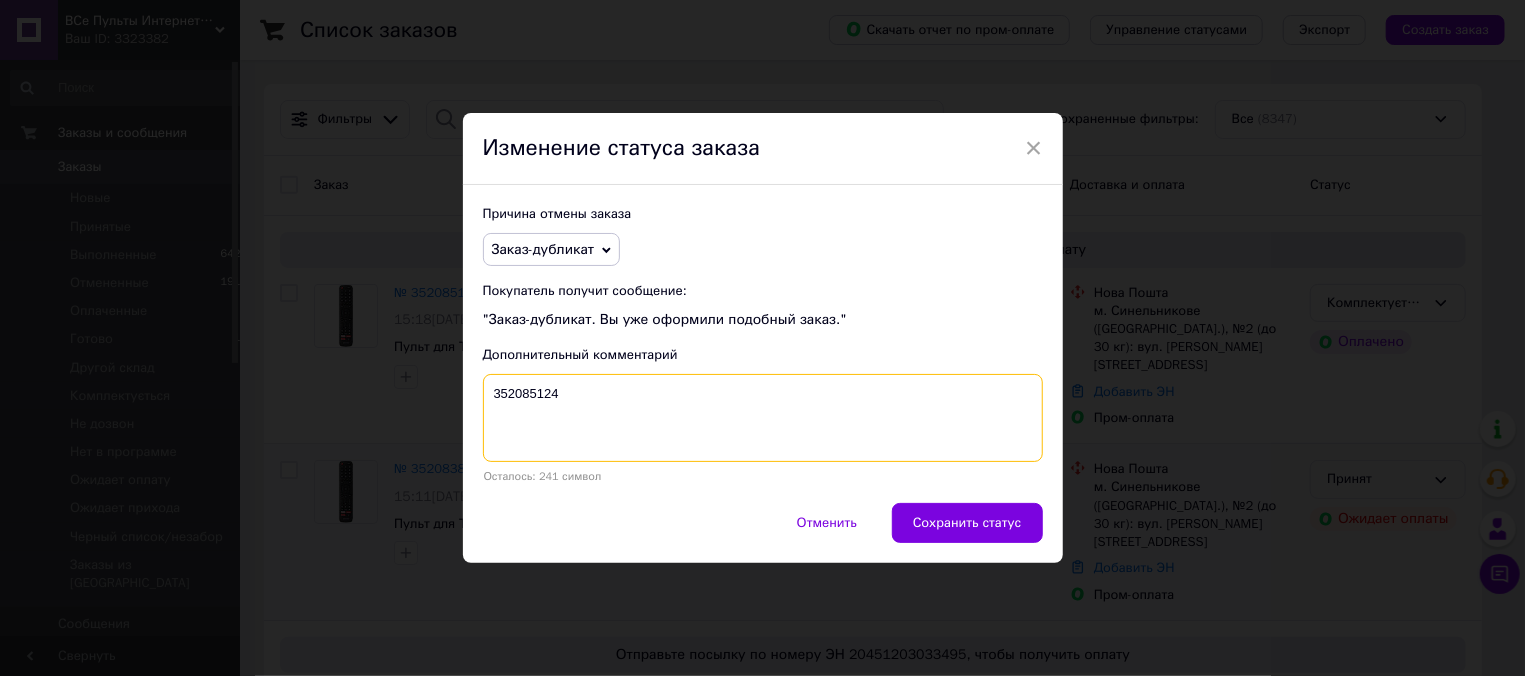 type on "352085124" 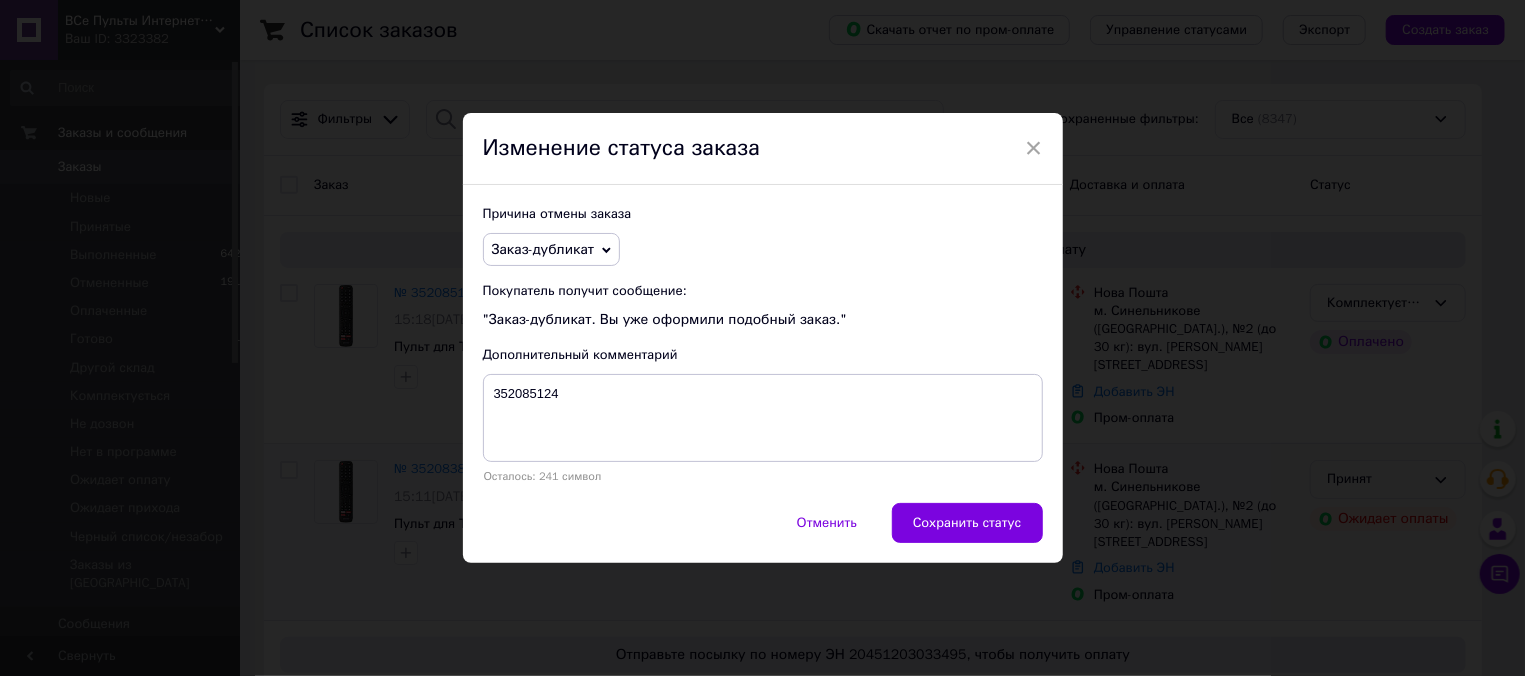 click on "Причина отмены заказа Заказ-дубликат Нет в наличии Нет разновидности товара Оплата не поступила По просьбе покупателя Не получается дозвониться Другое Покупатель получит сообщение: "Заказ-дубликат. Вы уже оформили подобный заказ." Дополнительный комментарий 352085124 Осталось: 241 символ" at bounding box center [763, 344] 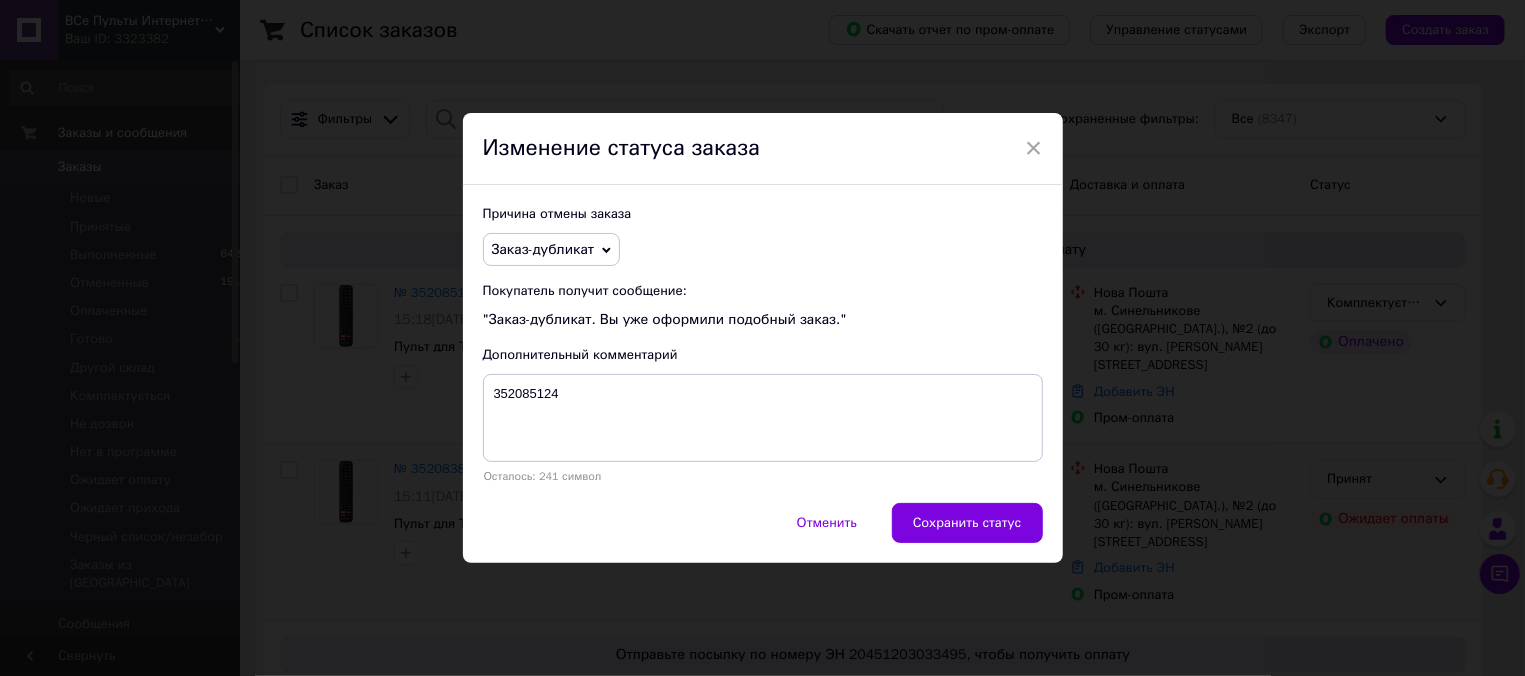drag, startPoint x: 910, startPoint y: 515, endPoint x: 690, endPoint y: 673, distance: 270.8579 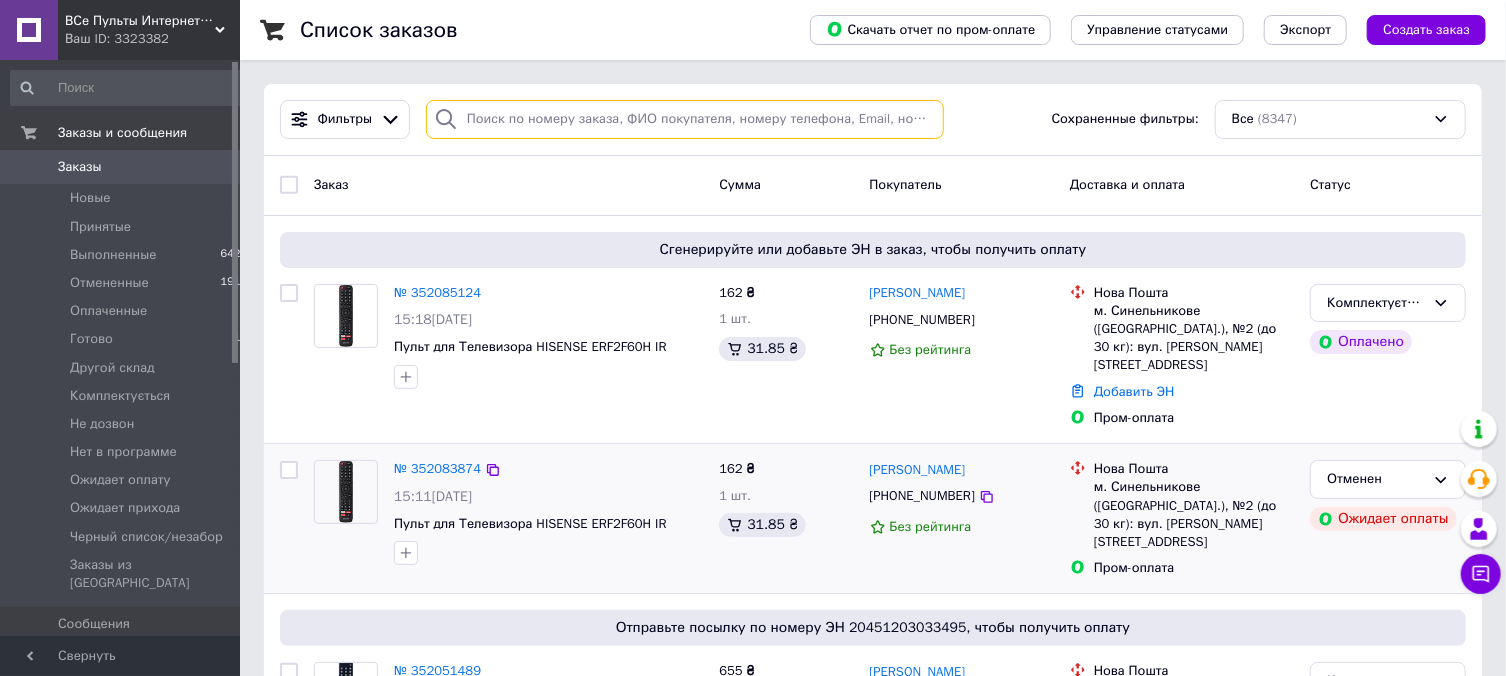 click at bounding box center [685, 119] 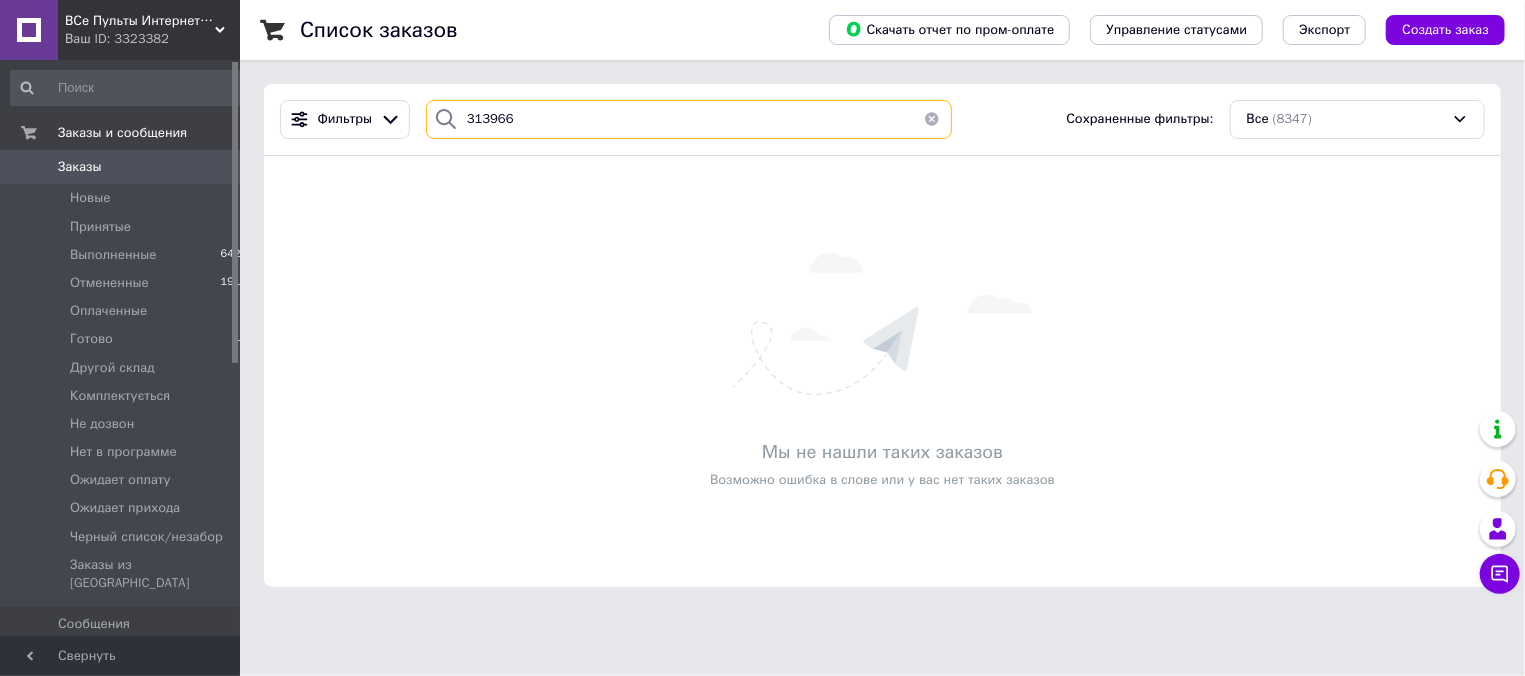 type on "313966" 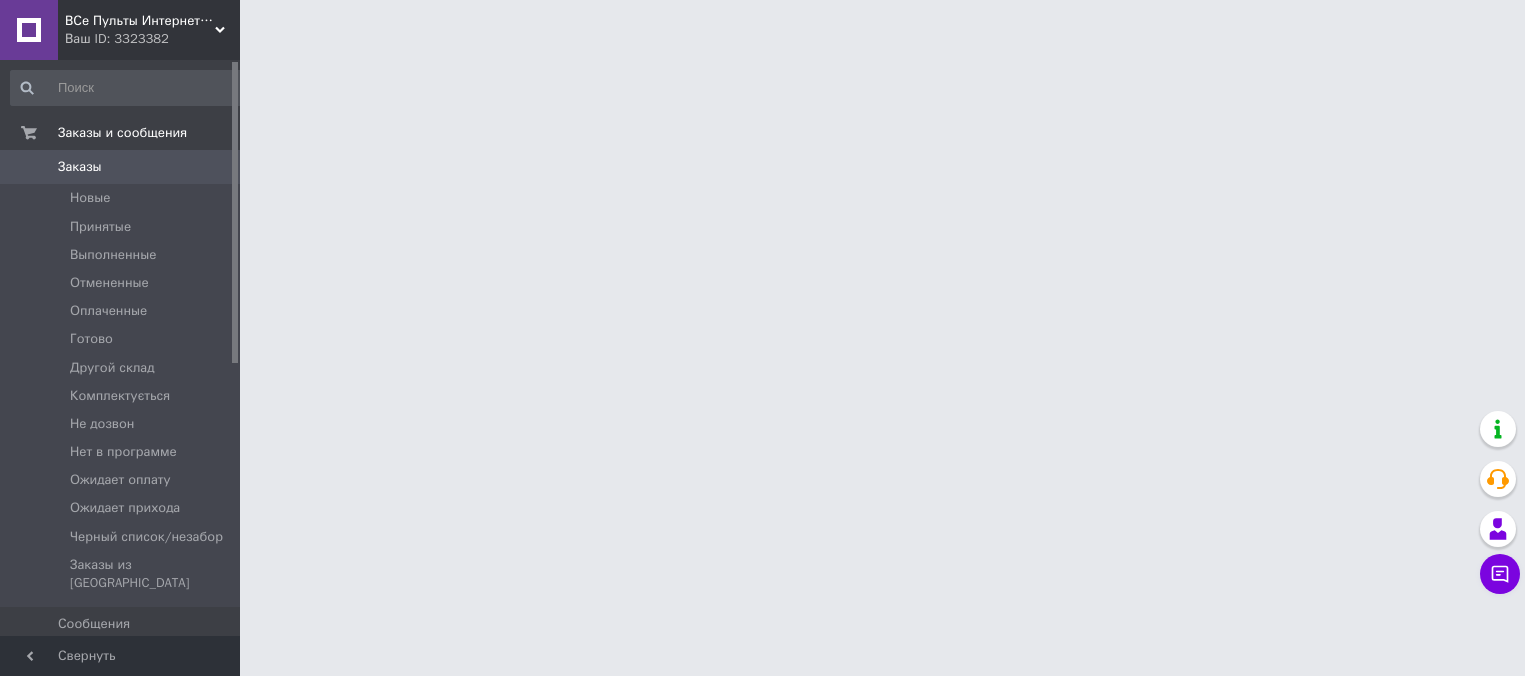 scroll, scrollTop: 0, scrollLeft: 0, axis: both 